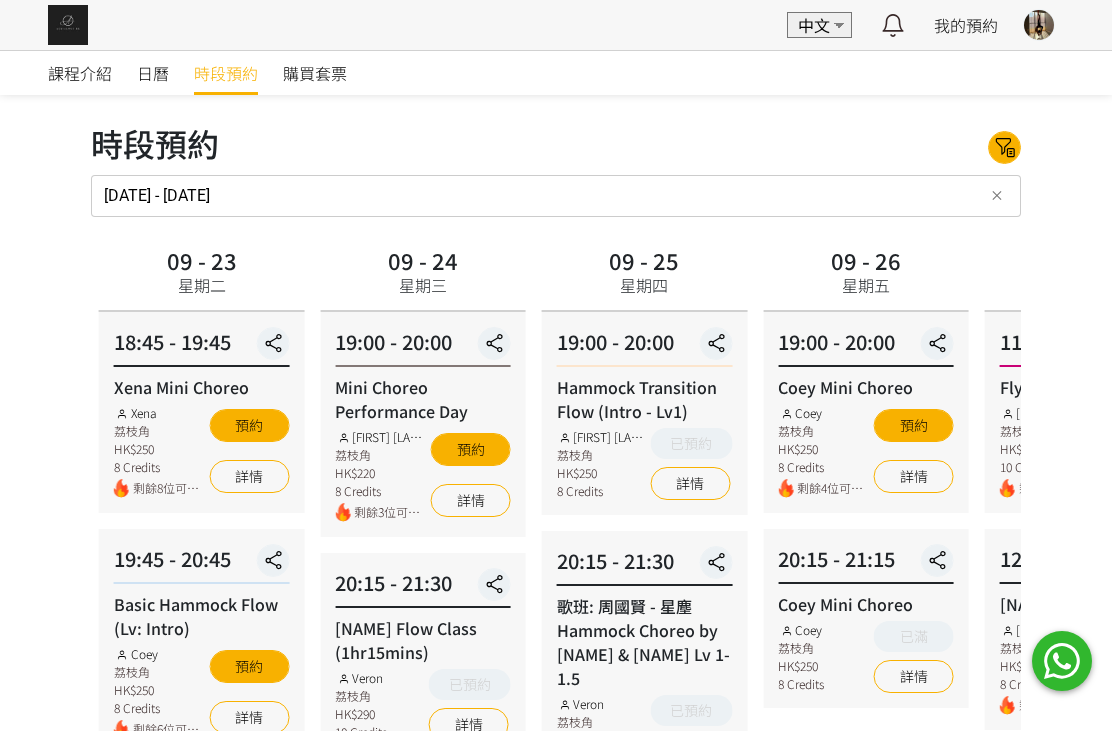 scroll, scrollTop: 65, scrollLeft: 0, axis: vertical 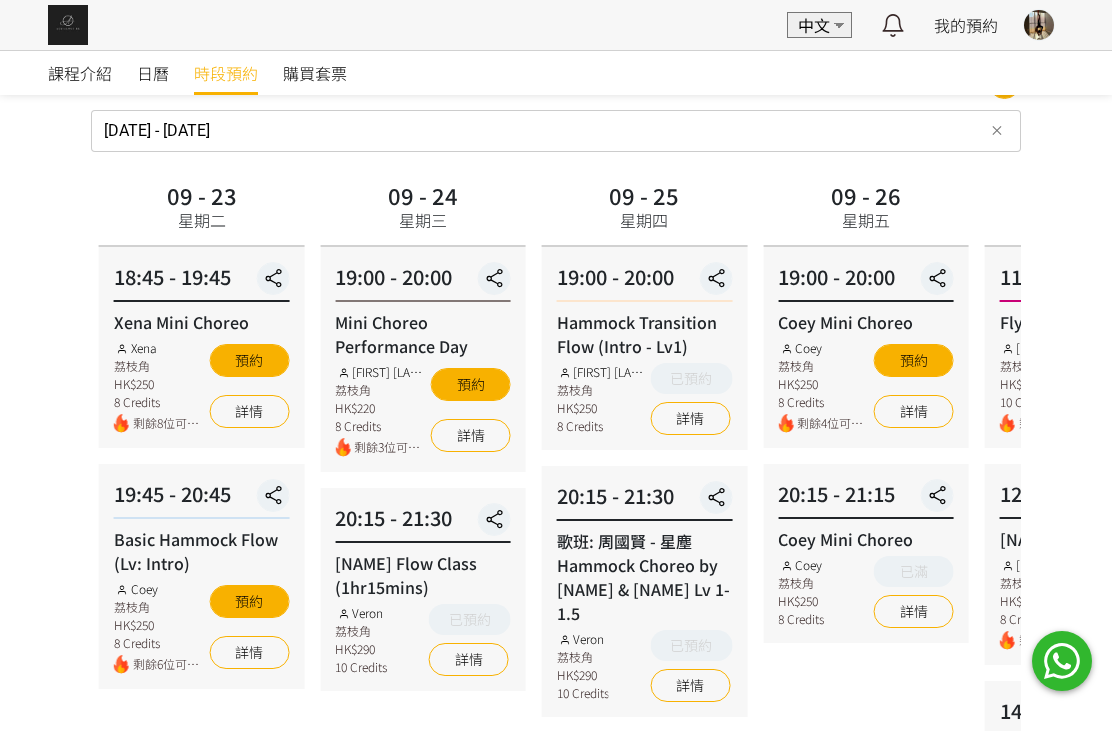 click on "2025-09-01 - 2025-09-30" at bounding box center (556, 131) 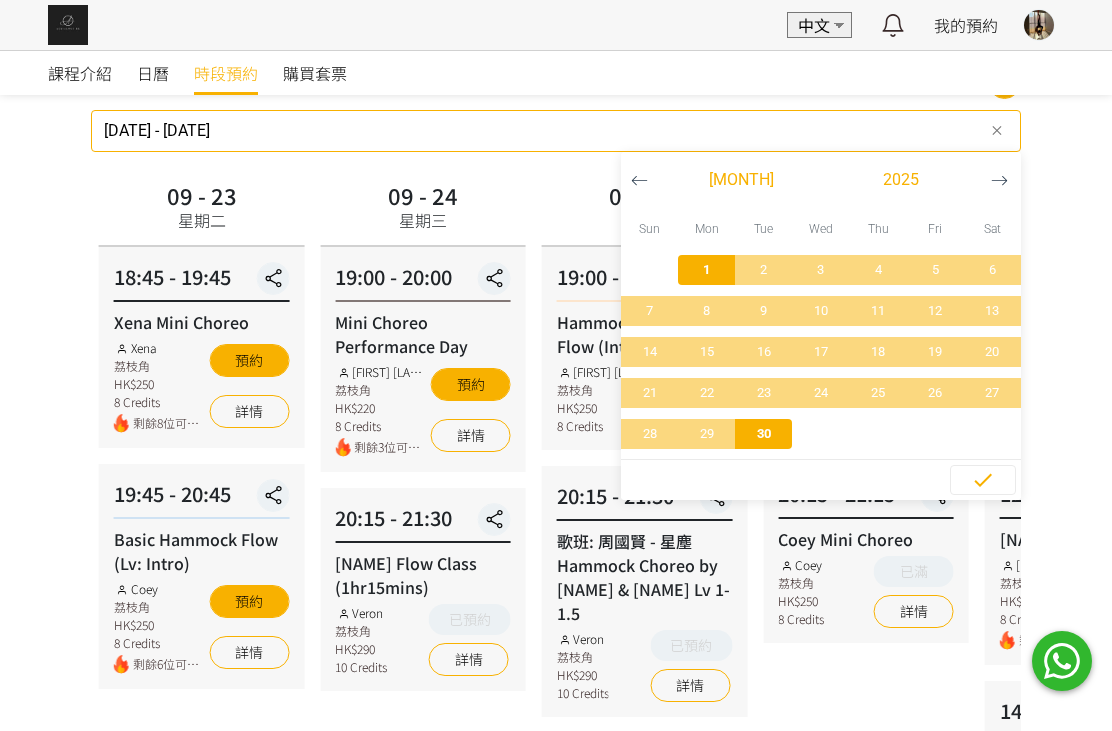 click at bounding box center (639, 180) 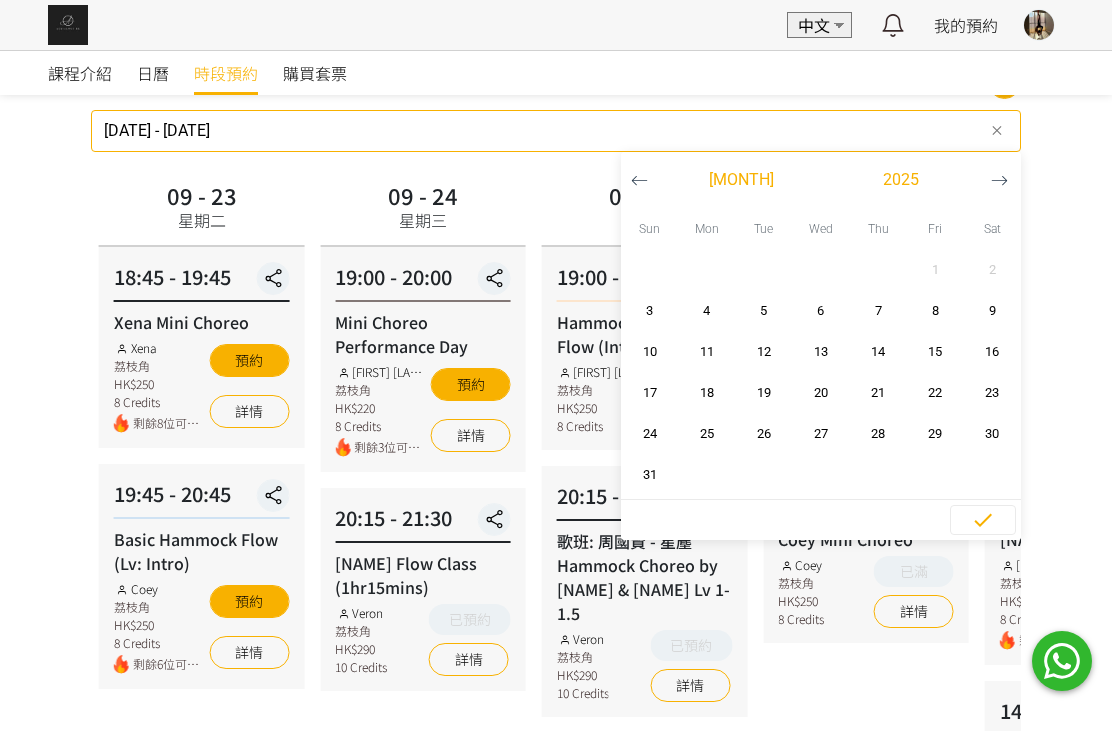 click on "9" at bounding box center [992, 311] 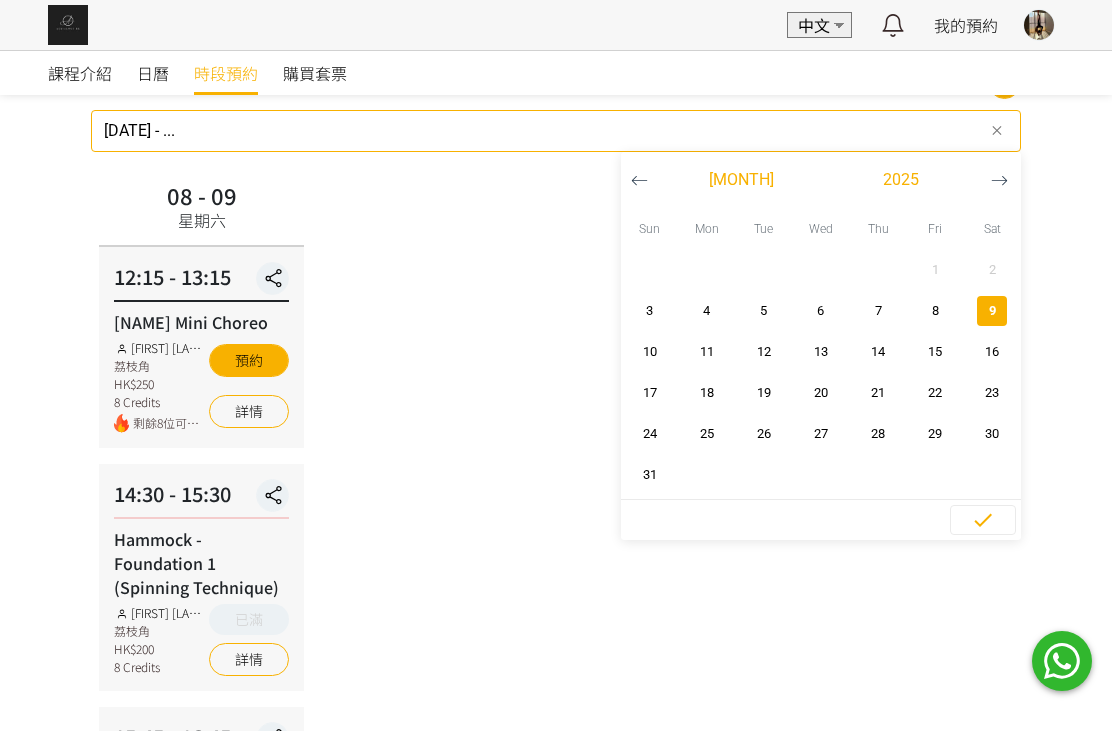 click on "10" at bounding box center (649, 352) 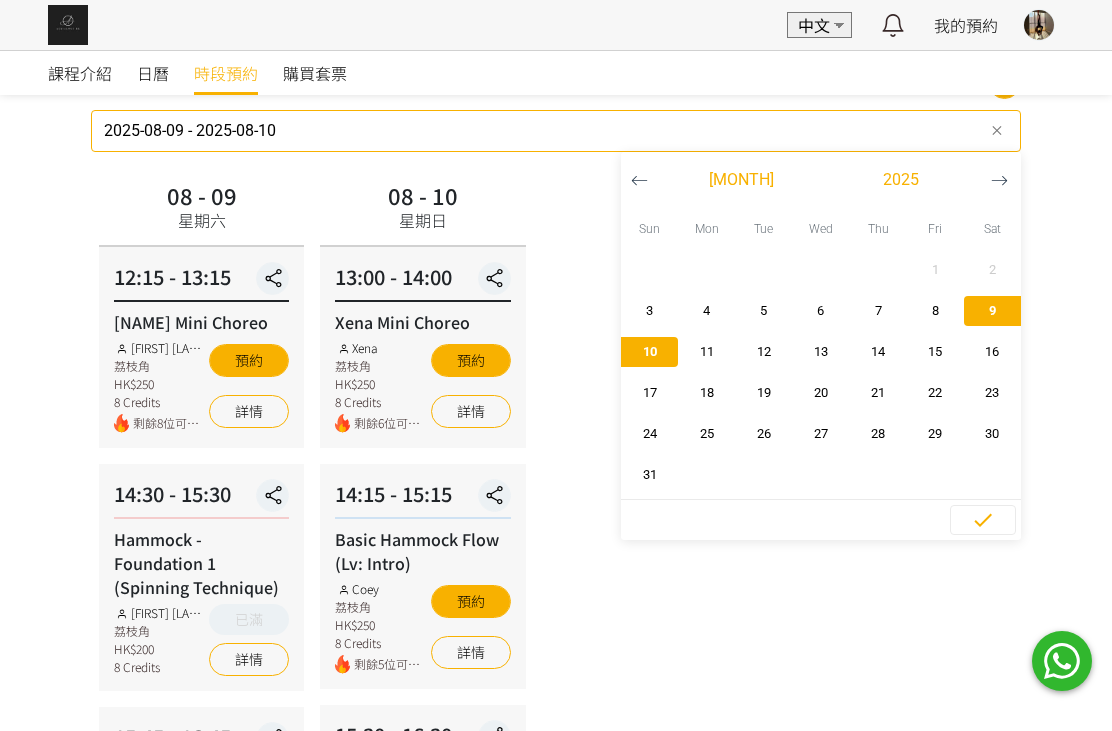 click at bounding box center (983, 520) 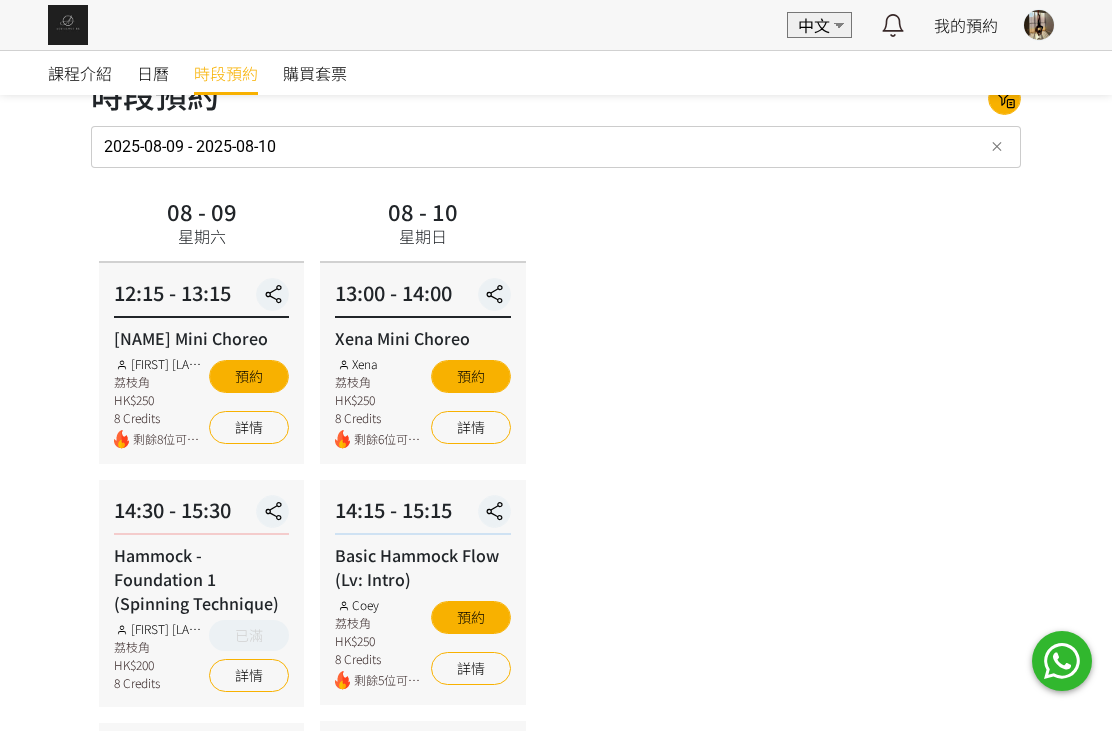 scroll, scrollTop: 0, scrollLeft: 0, axis: both 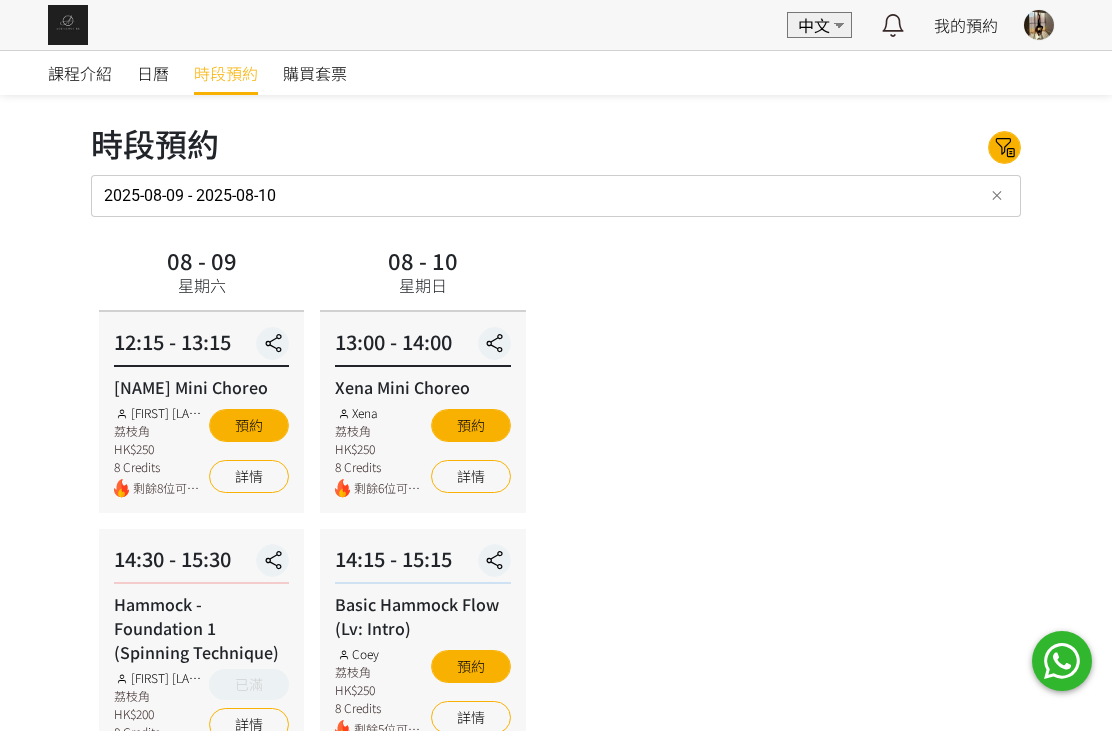 click on "2025-08-09 - 2025-08-10" at bounding box center (556, 196) 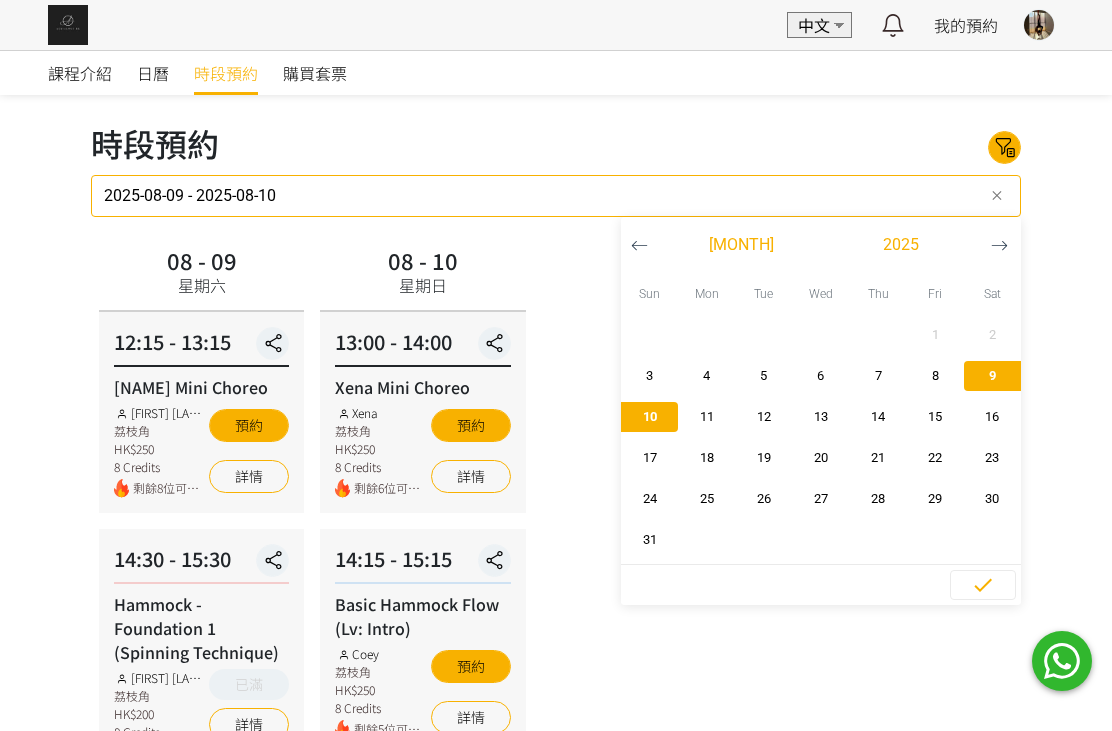 click on "11" at bounding box center [706, 417] 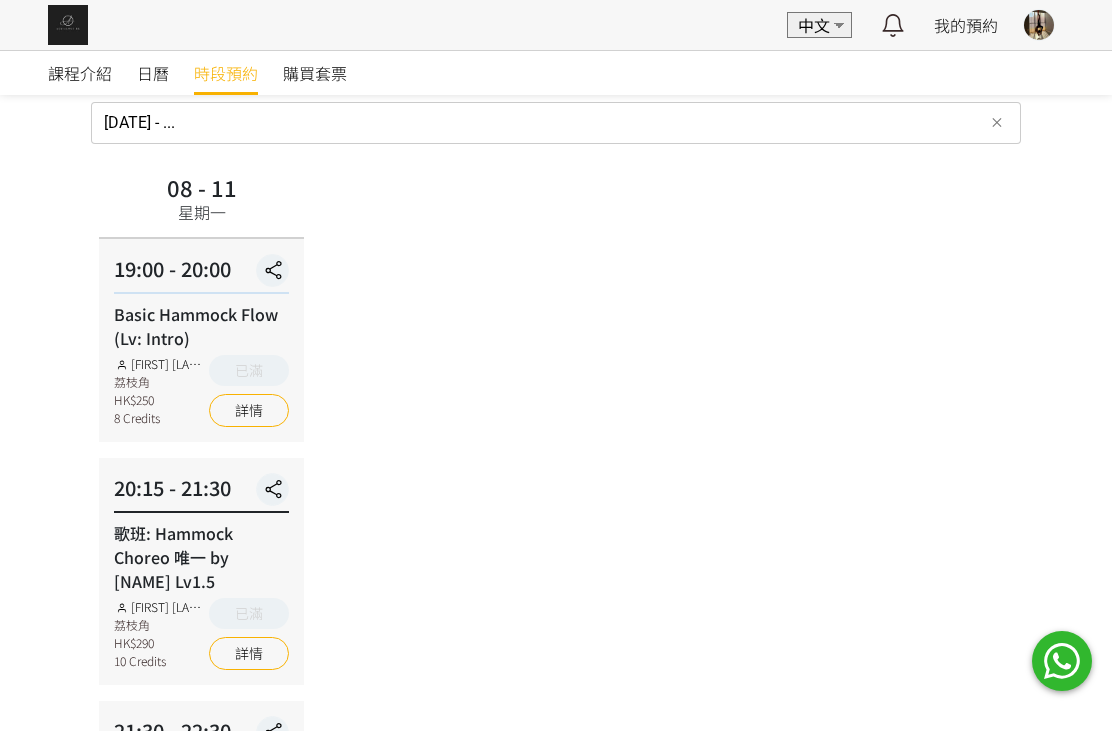 scroll, scrollTop: 0, scrollLeft: 0, axis: both 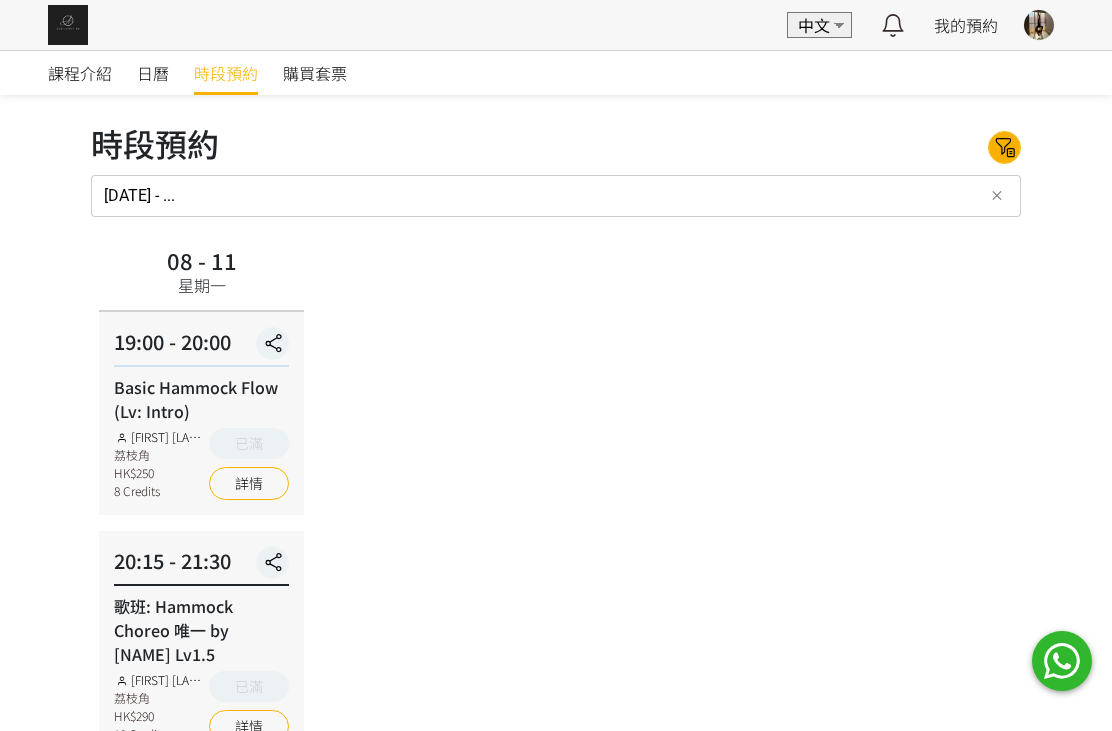 click on "2025-08-11 - ..." at bounding box center (556, 196) 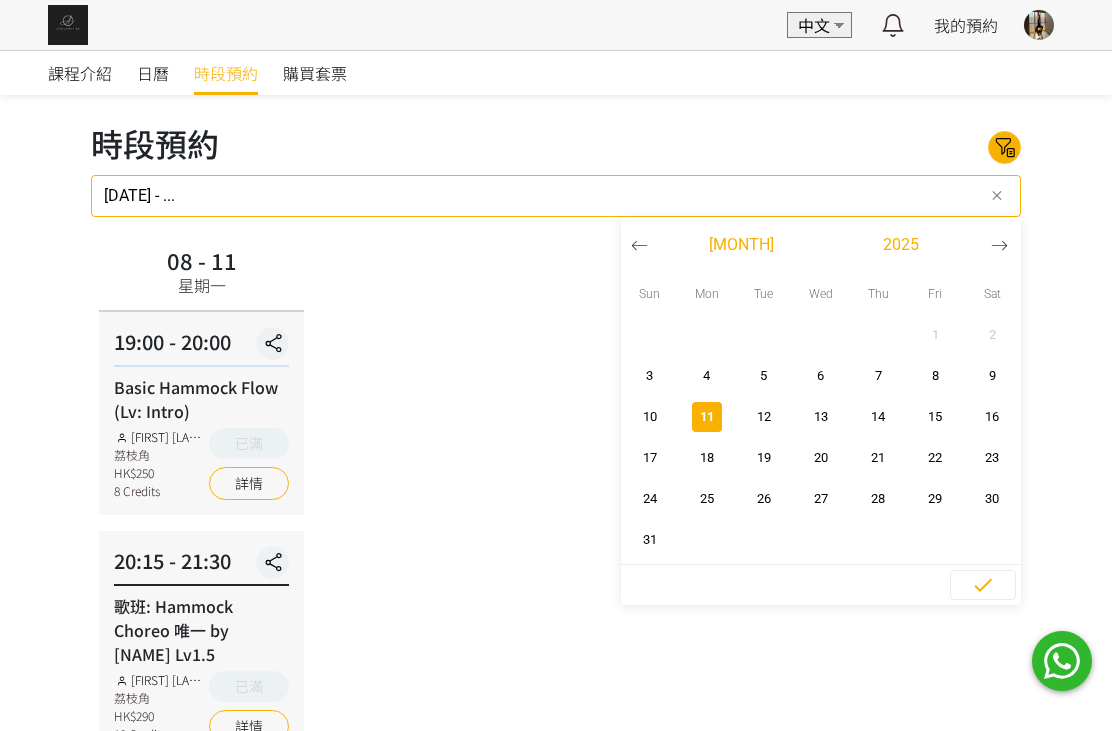 click on "18" at bounding box center (706, 458) 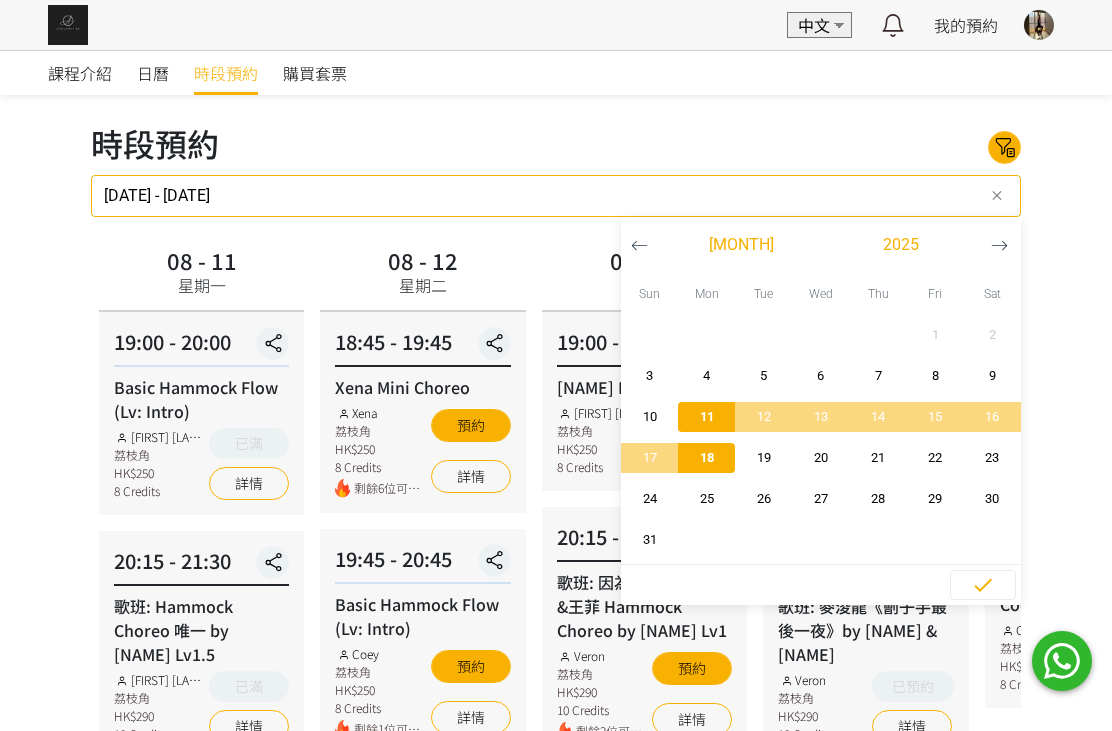 click at bounding box center [706, 458] 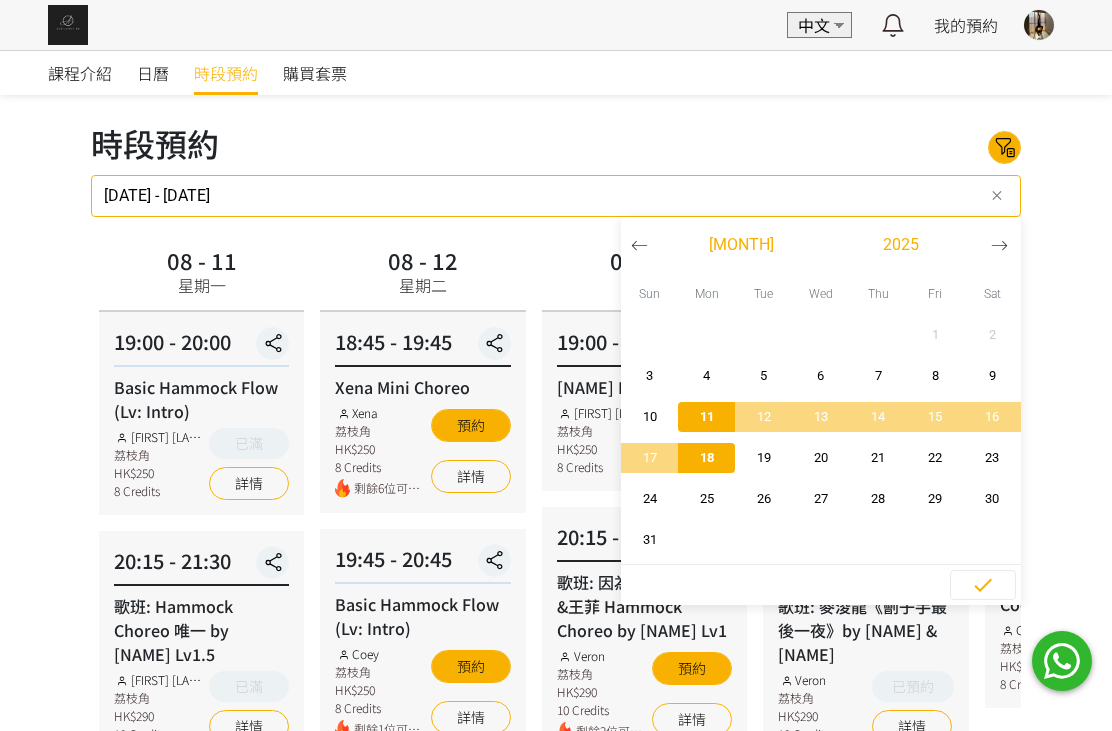 type on "2025-08-18 - ..." 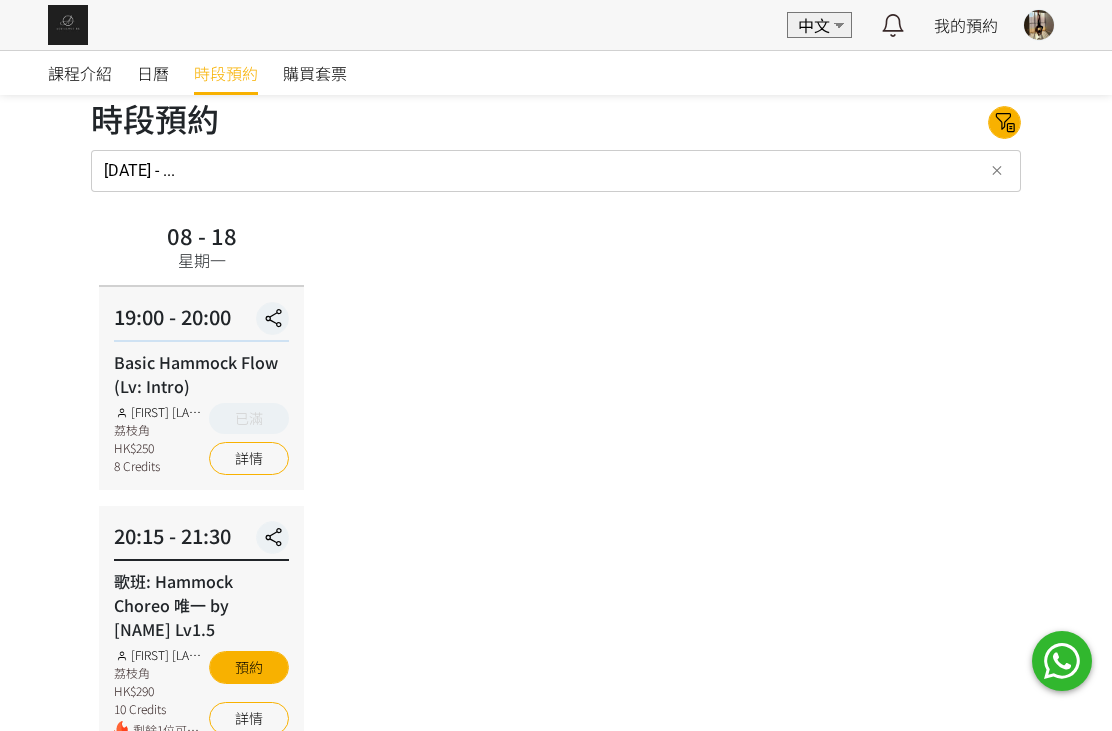 scroll, scrollTop: 74, scrollLeft: 0, axis: vertical 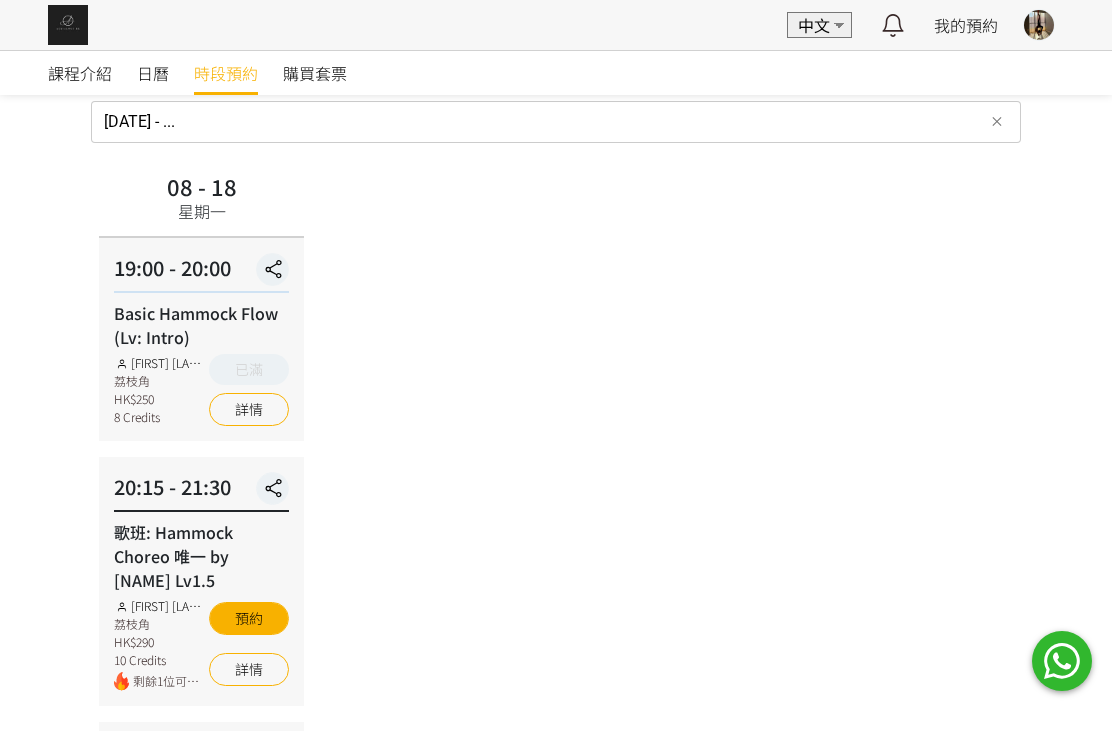 click on "詳情" at bounding box center (249, 669) 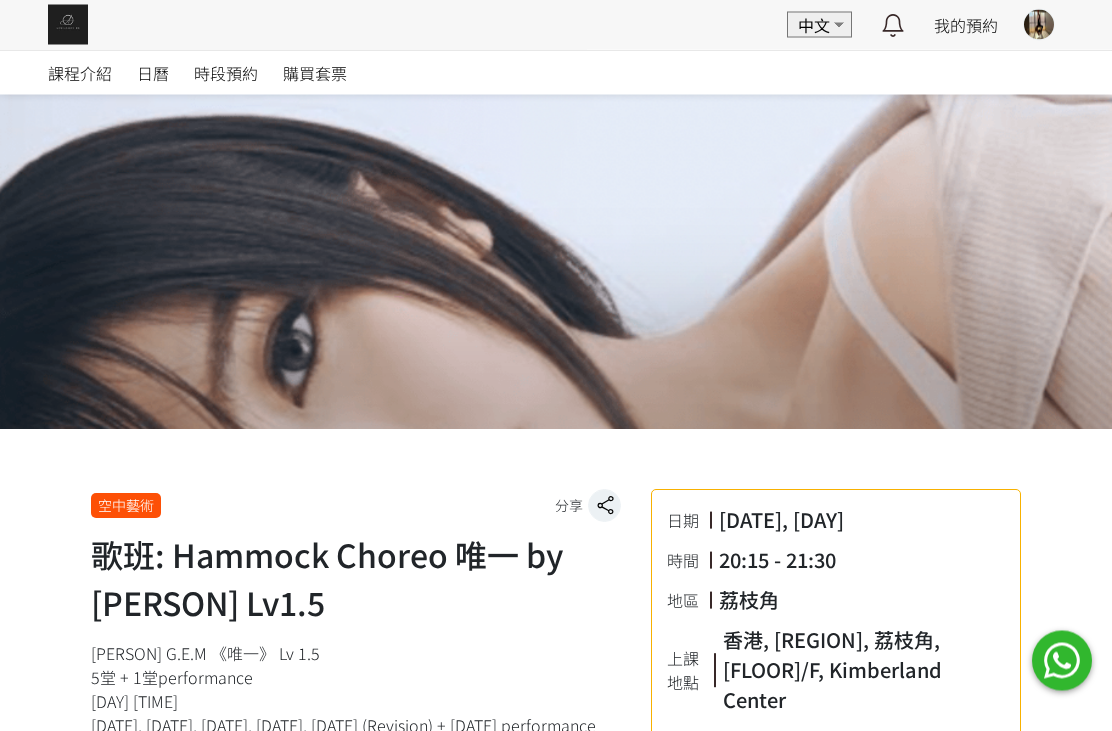 scroll, scrollTop: 0, scrollLeft: 0, axis: both 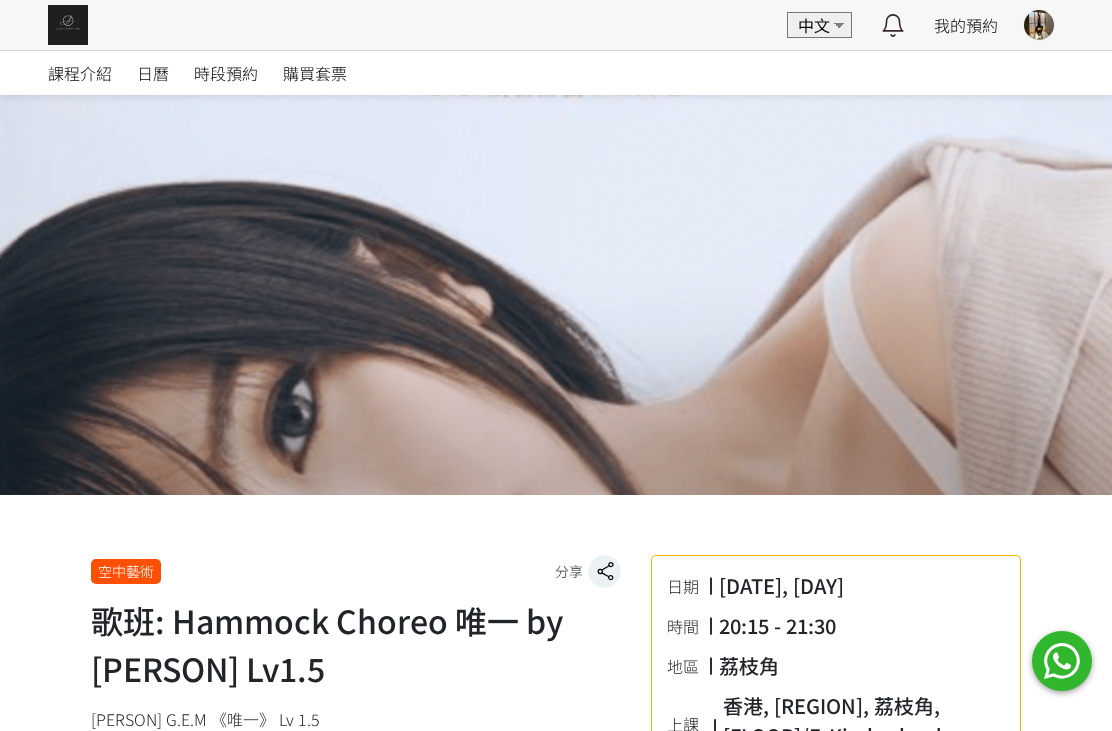 click on "時段預約" at bounding box center [226, 73] 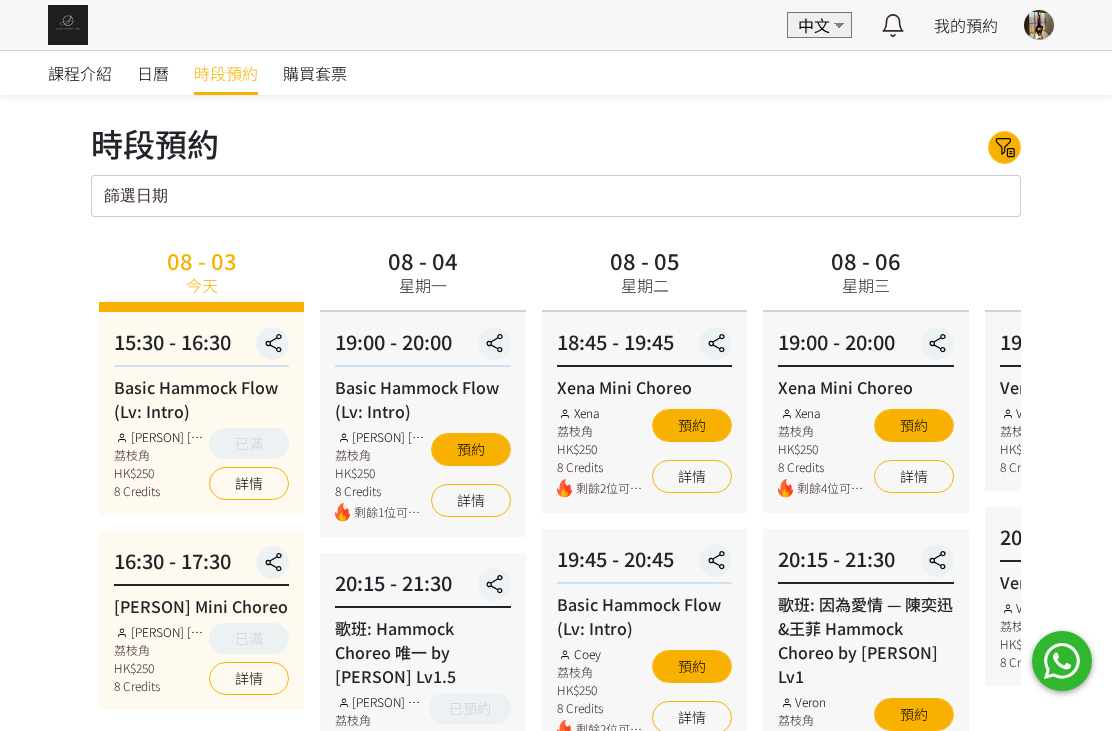 scroll, scrollTop: 0, scrollLeft: 0, axis: both 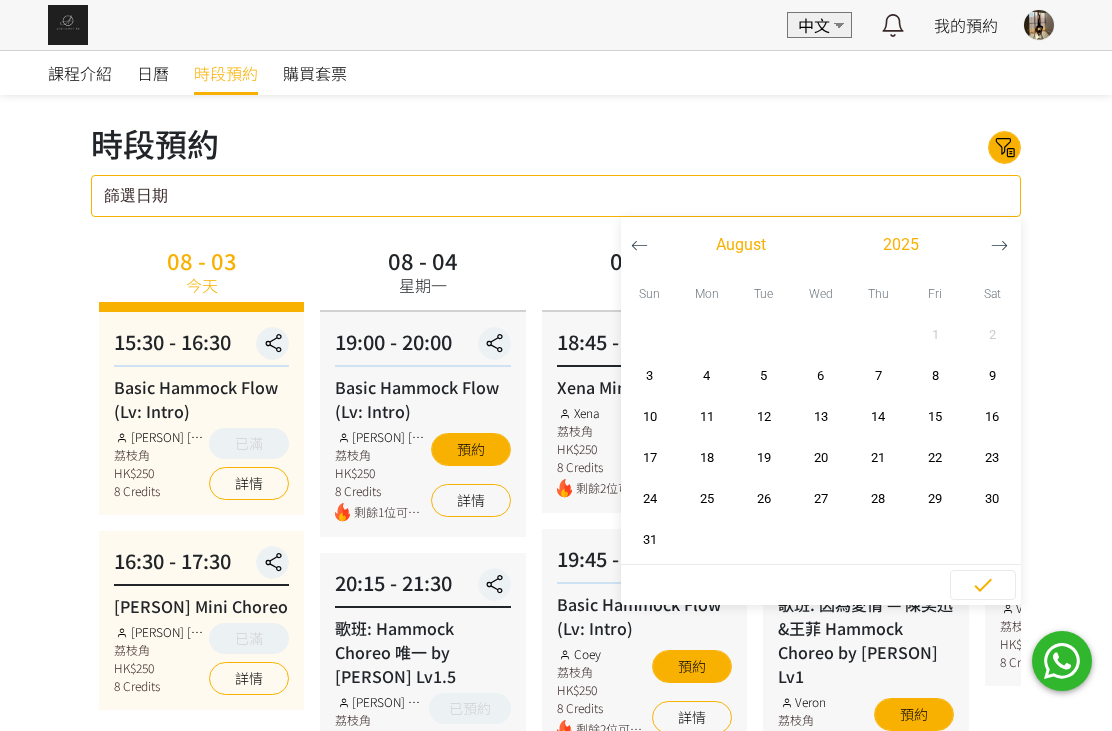 click 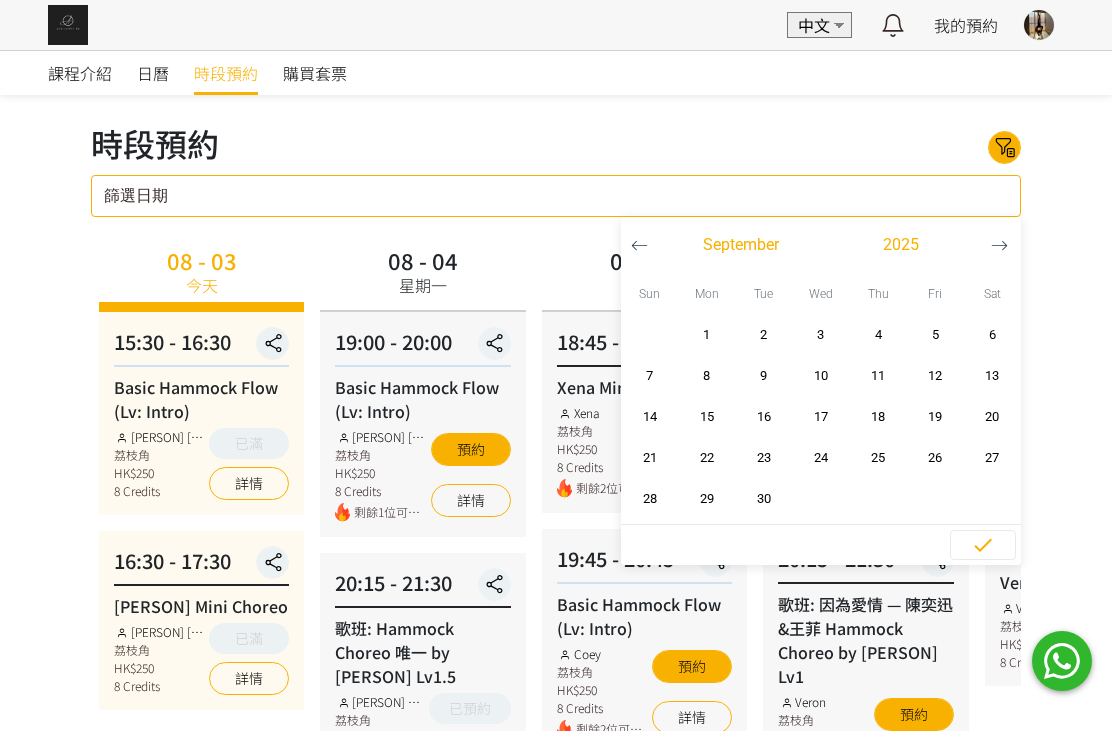 click at bounding box center [999, 245] 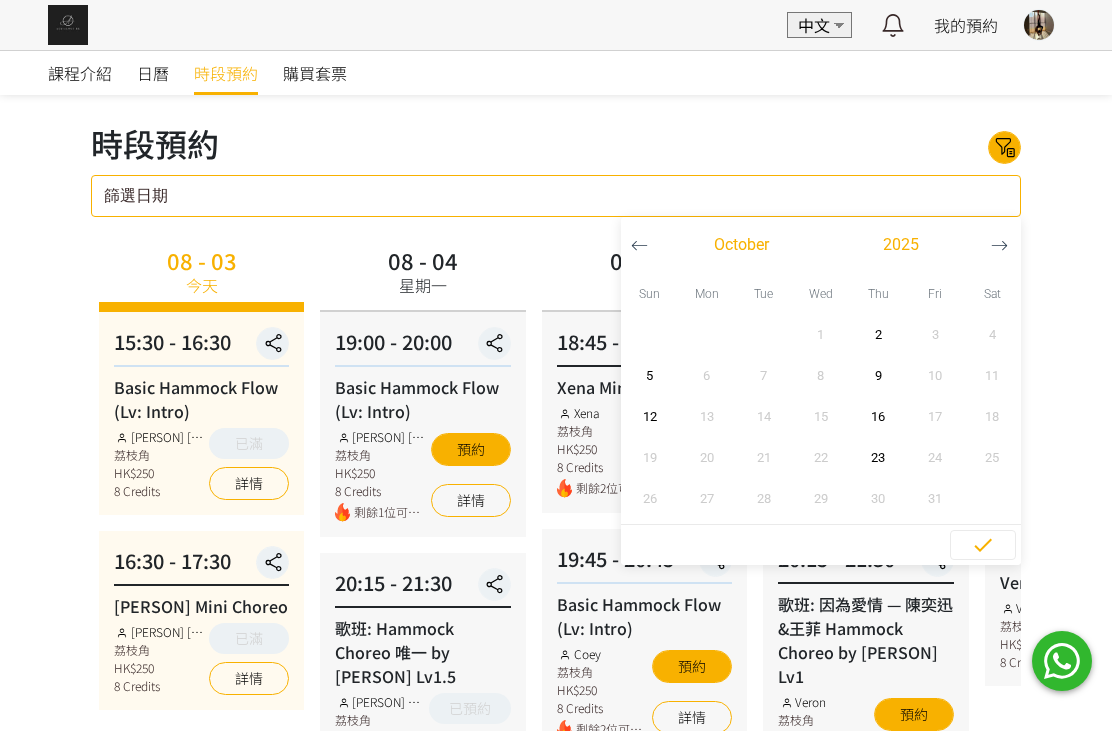 click on "5" at bounding box center [649, 376] 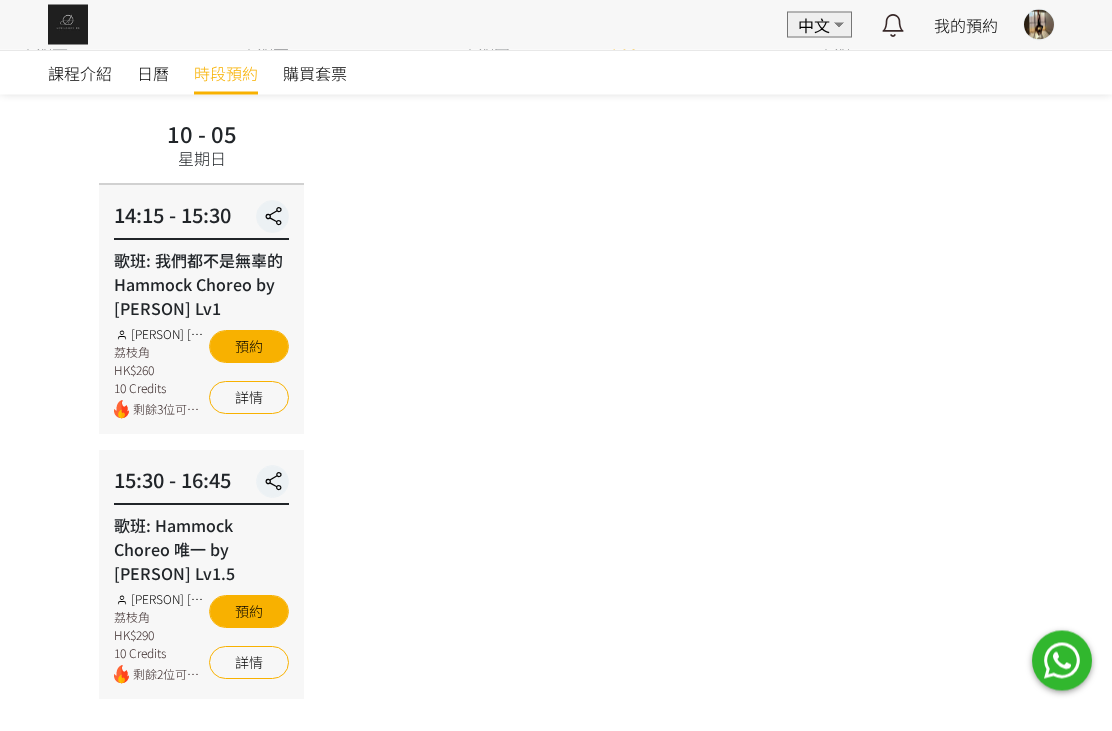 scroll, scrollTop: 127, scrollLeft: 0, axis: vertical 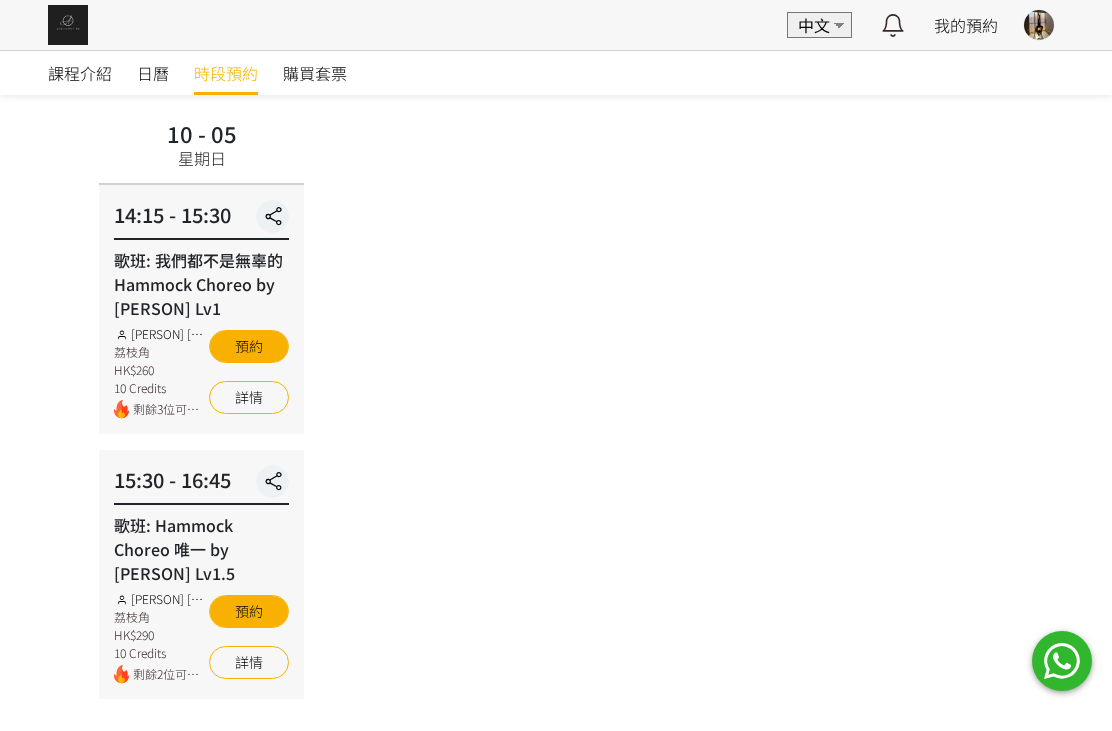 click on "詳情" at bounding box center [249, 397] 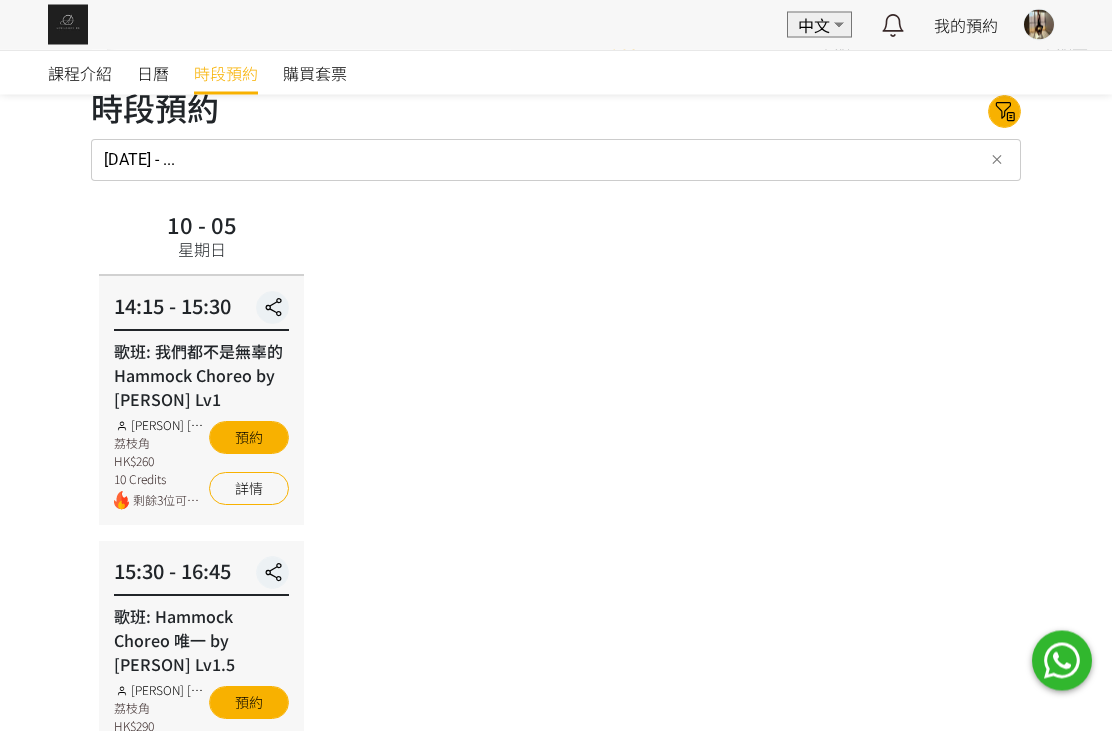 scroll, scrollTop: 0, scrollLeft: 0, axis: both 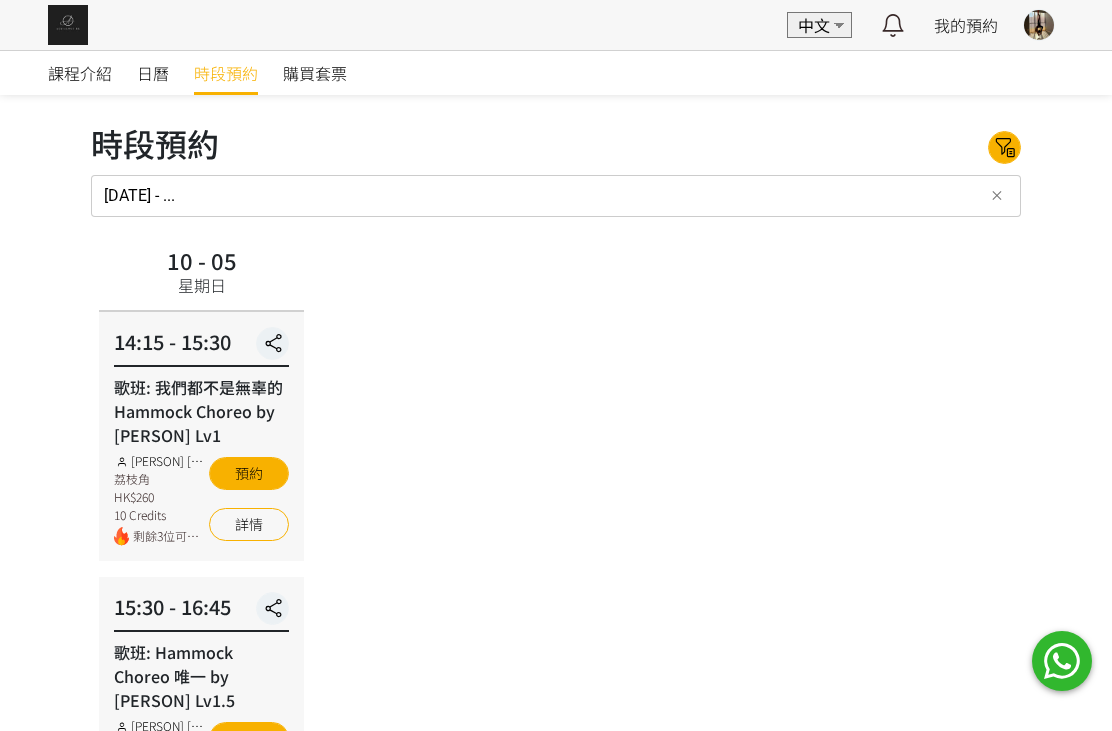 click on "查看全部" at bounding box center [0, 0] 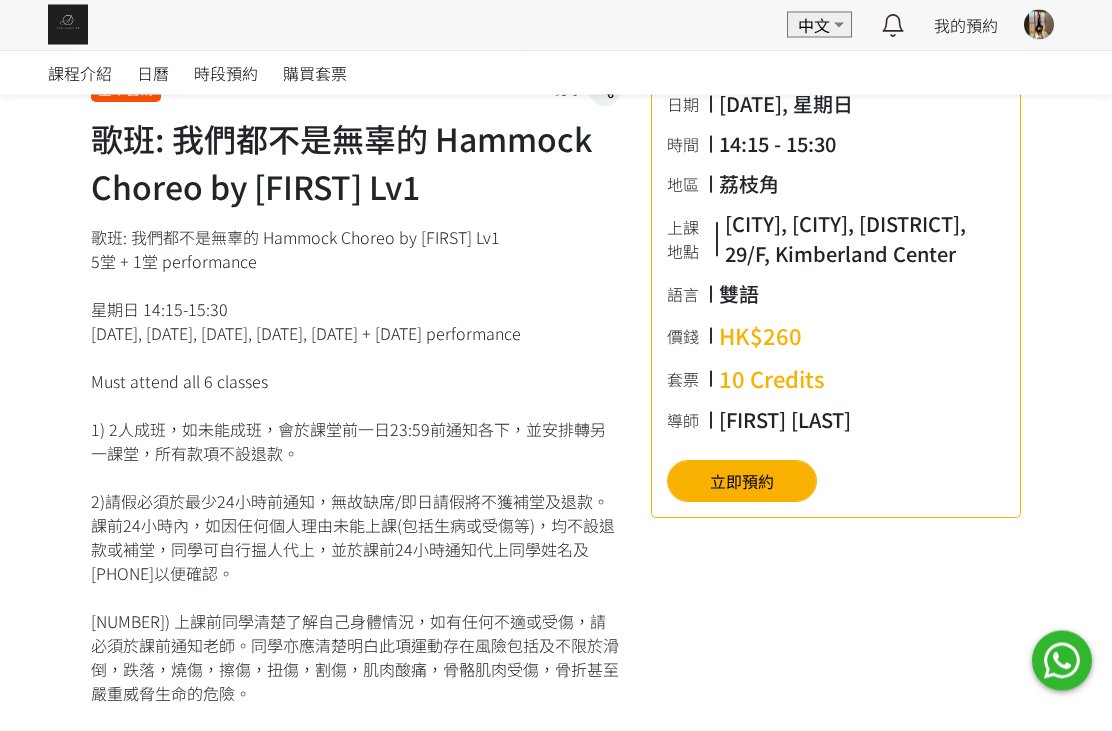 scroll, scrollTop: 482, scrollLeft: 0, axis: vertical 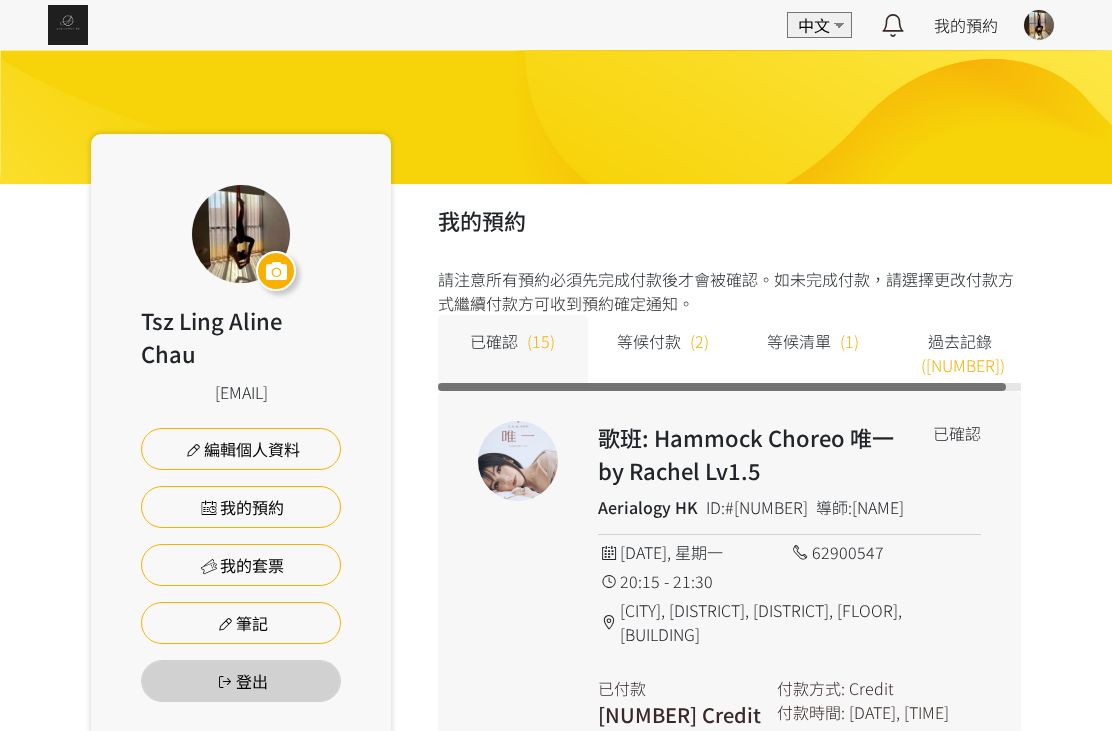 click on "等候付款   (2)" at bounding box center (663, 353) 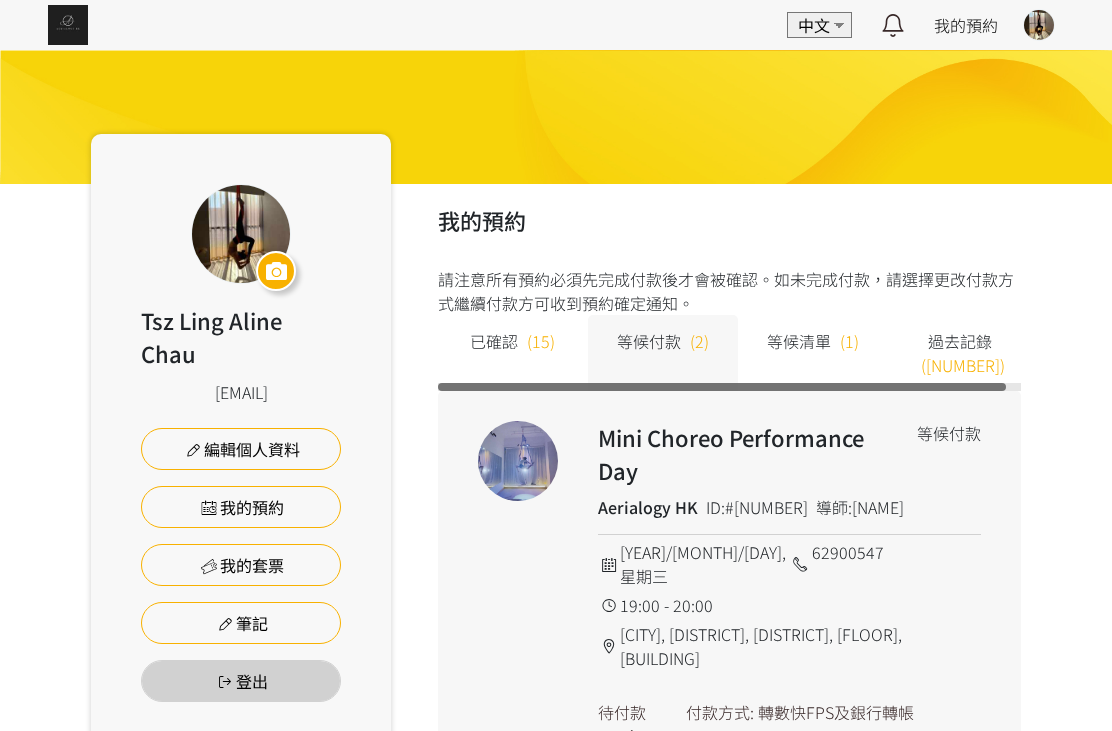 click on "等候付款" at bounding box center [649, 341] 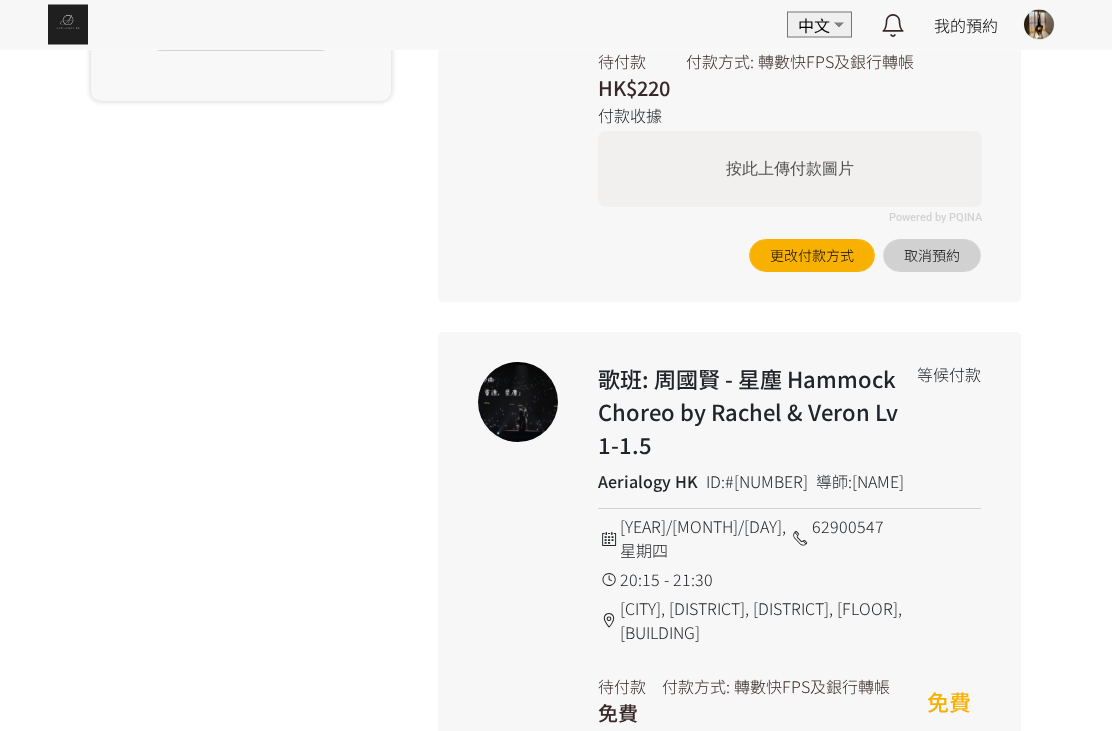 scroll, scrollTop: 692, scrollLeft: 0, axis: vertical 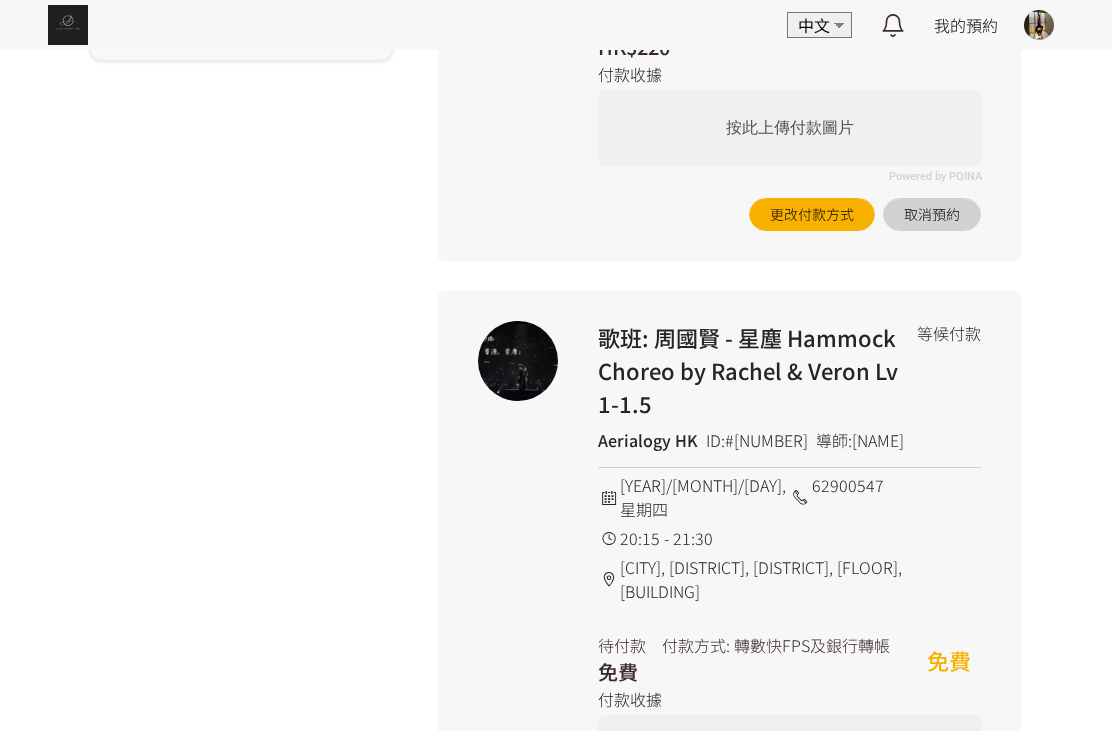 click on "更改付款方式" at bounding box center [812, 839] 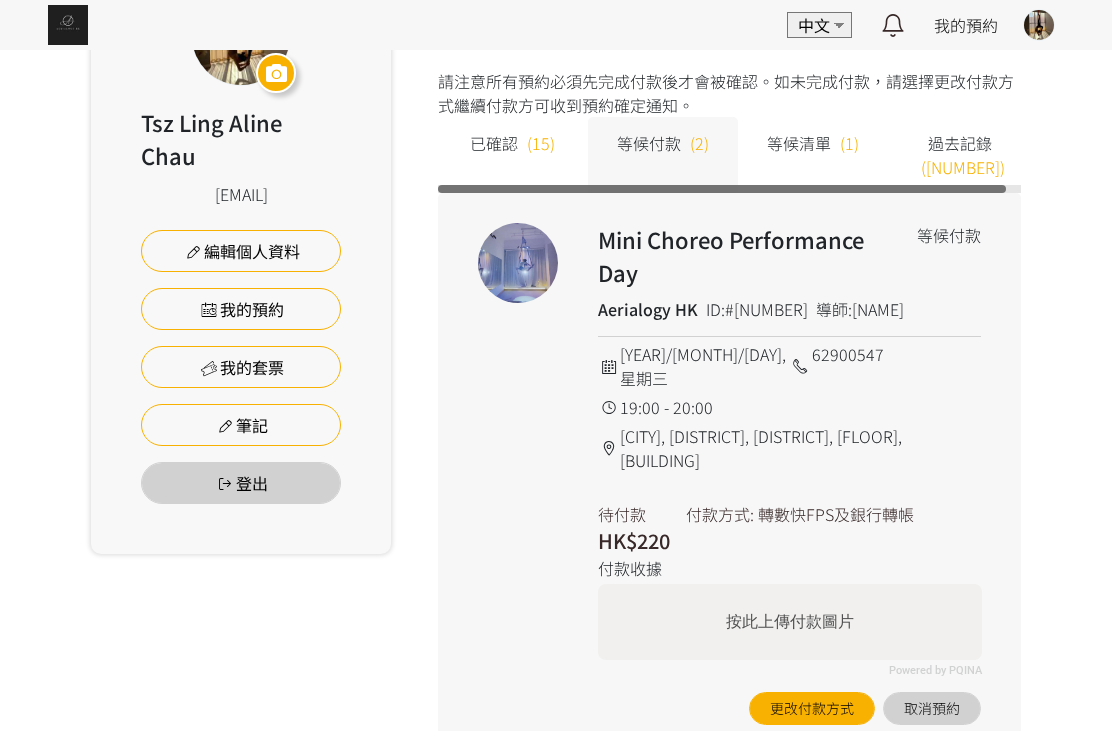 scroll, scrollTop: 0, scrollLeft: 0, axis: both 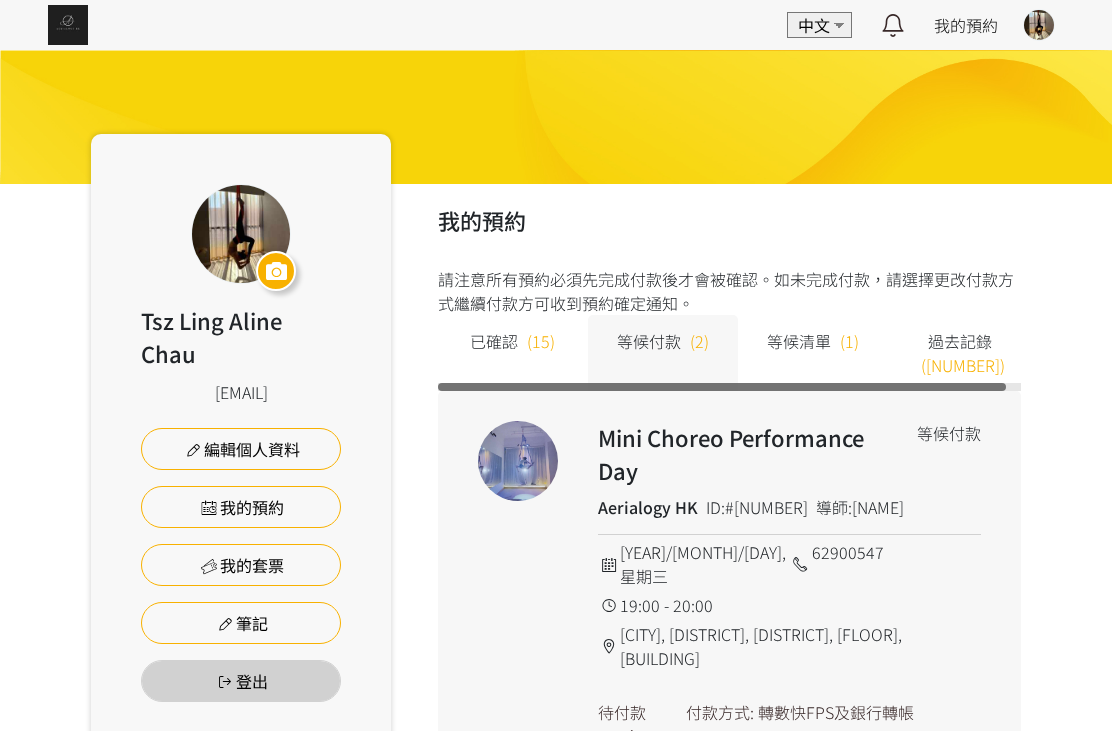 click on "等候清單" at bounding box center [799, 341] 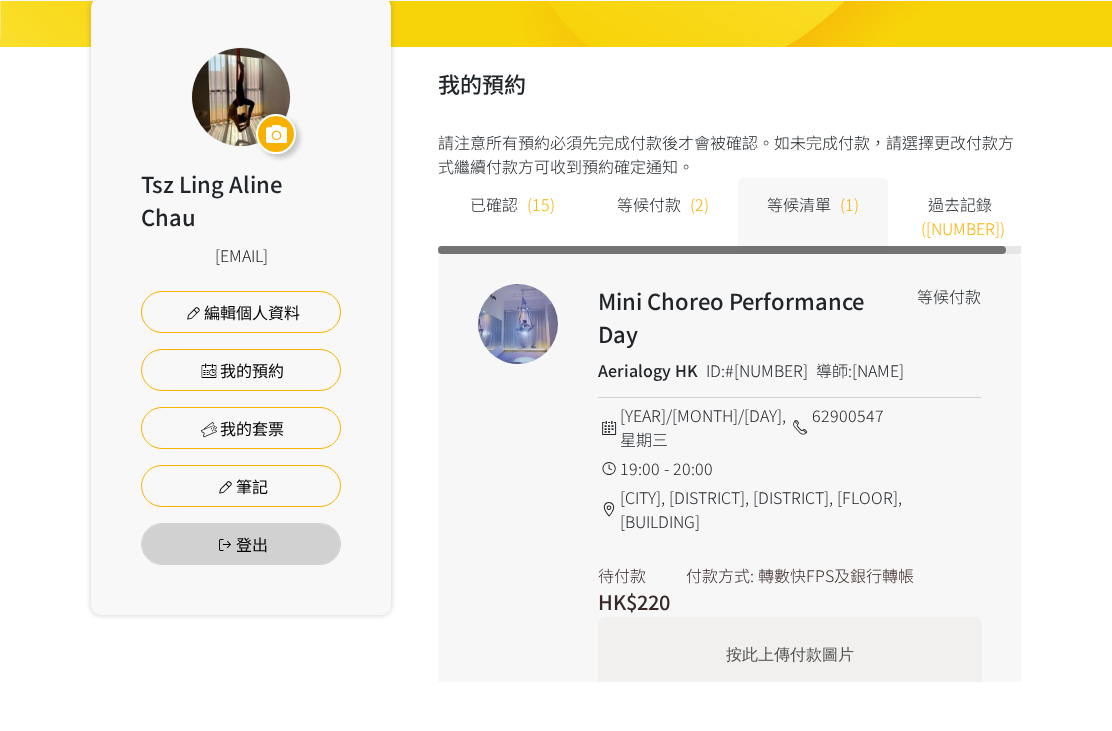 scroll, scrollTop: 87, scrollLeft: 0, axis: vertical 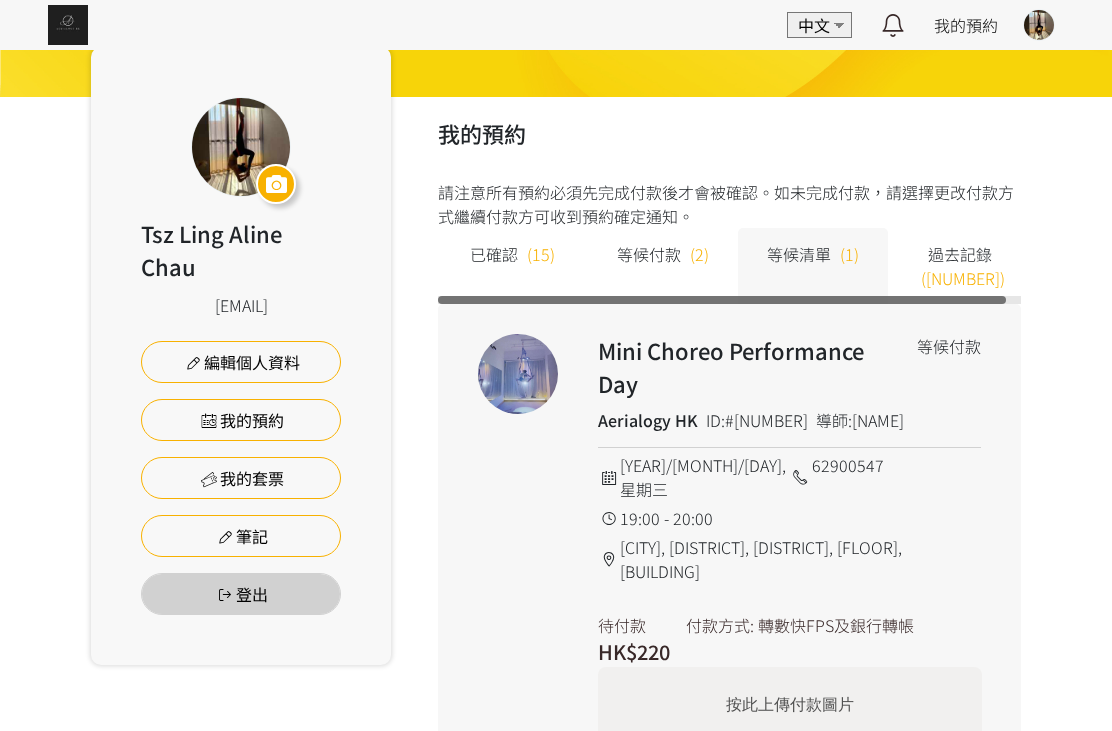 click on "等候付款" at bounding box center [649, 254] 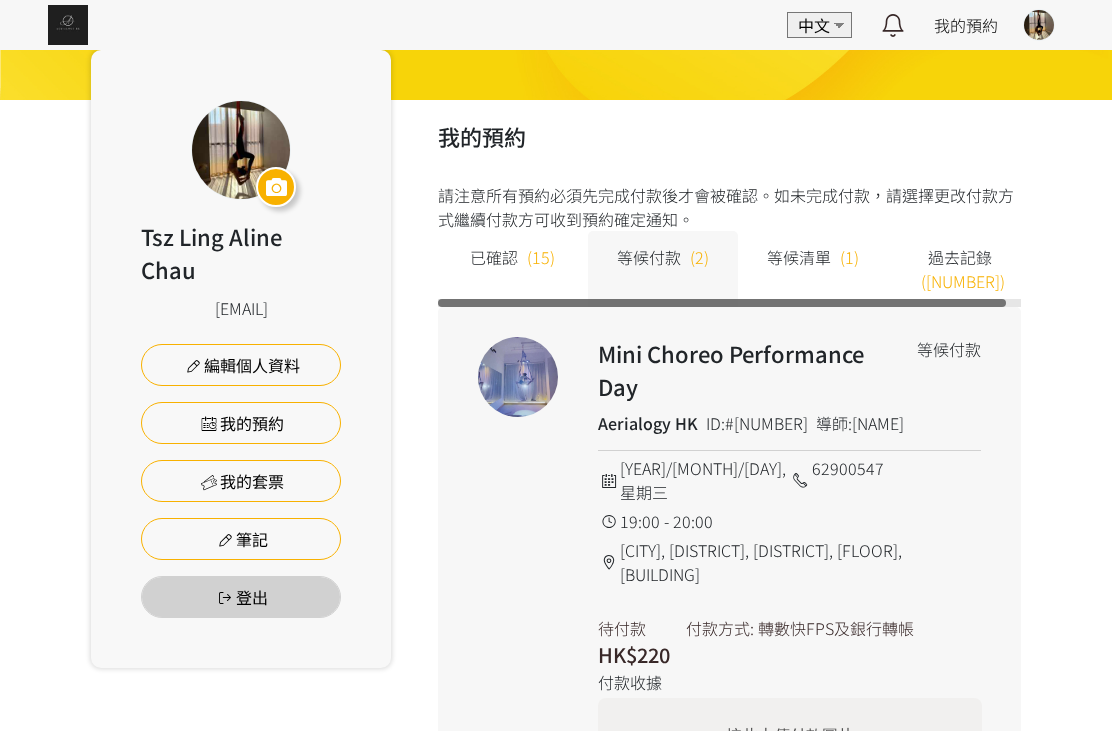 scroll, scrollTop: 80, scrollLeft: 0, axis: vertical 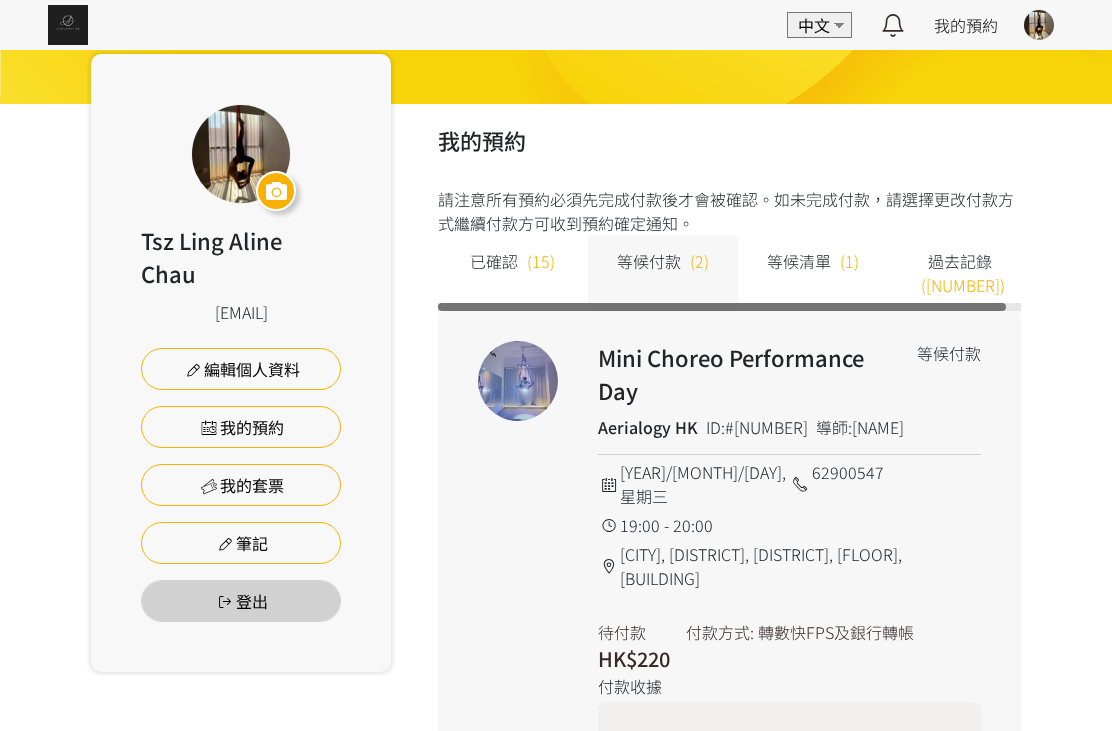 click on "過去記錄" at bounding box center [960, 261] 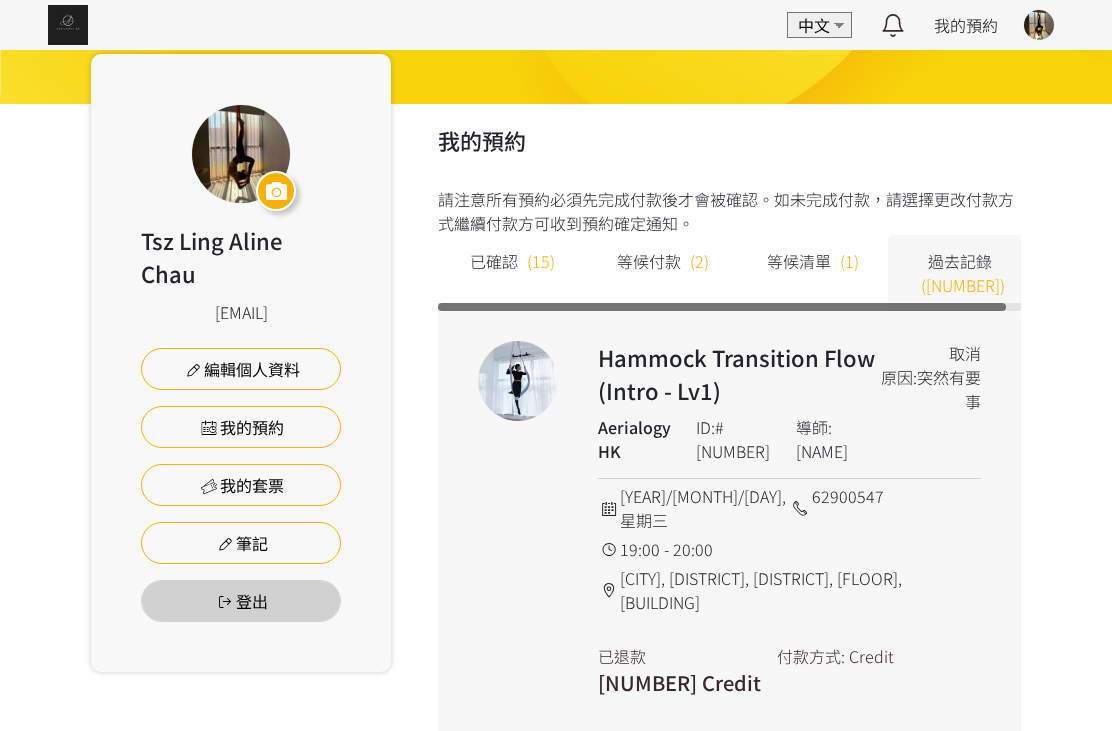 click on "等候清單" at bounding box center (799, 261) 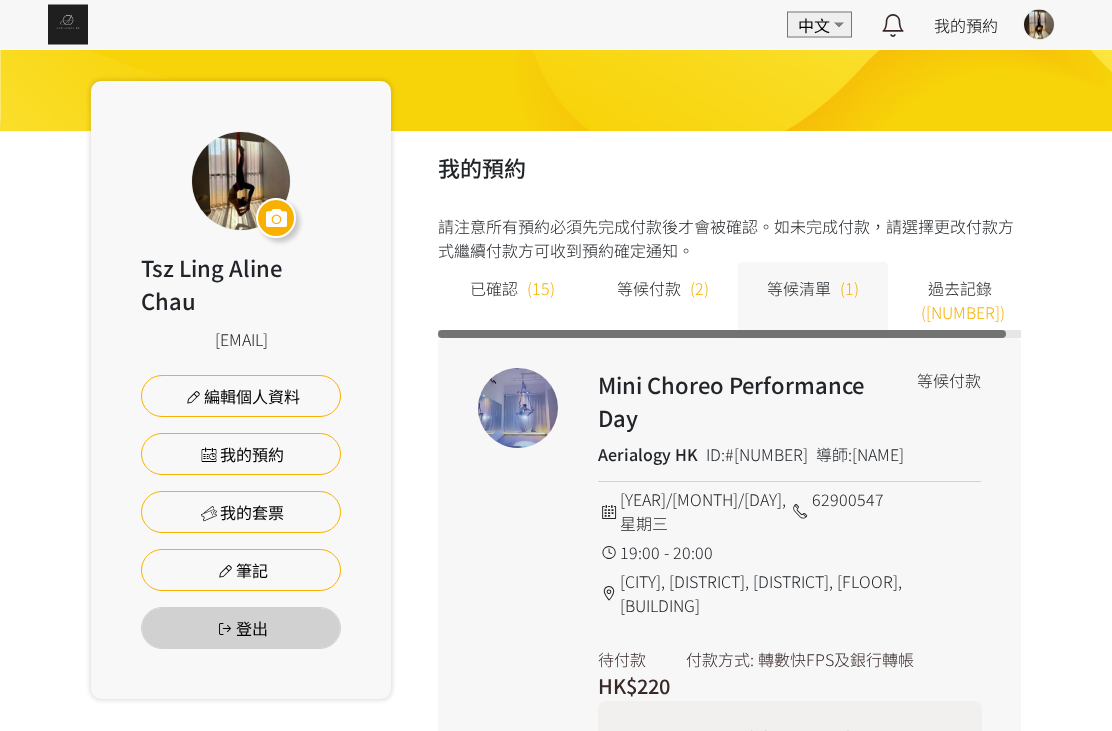 scroll, scrollTop: 0, scrollLeft: 0, axis: both 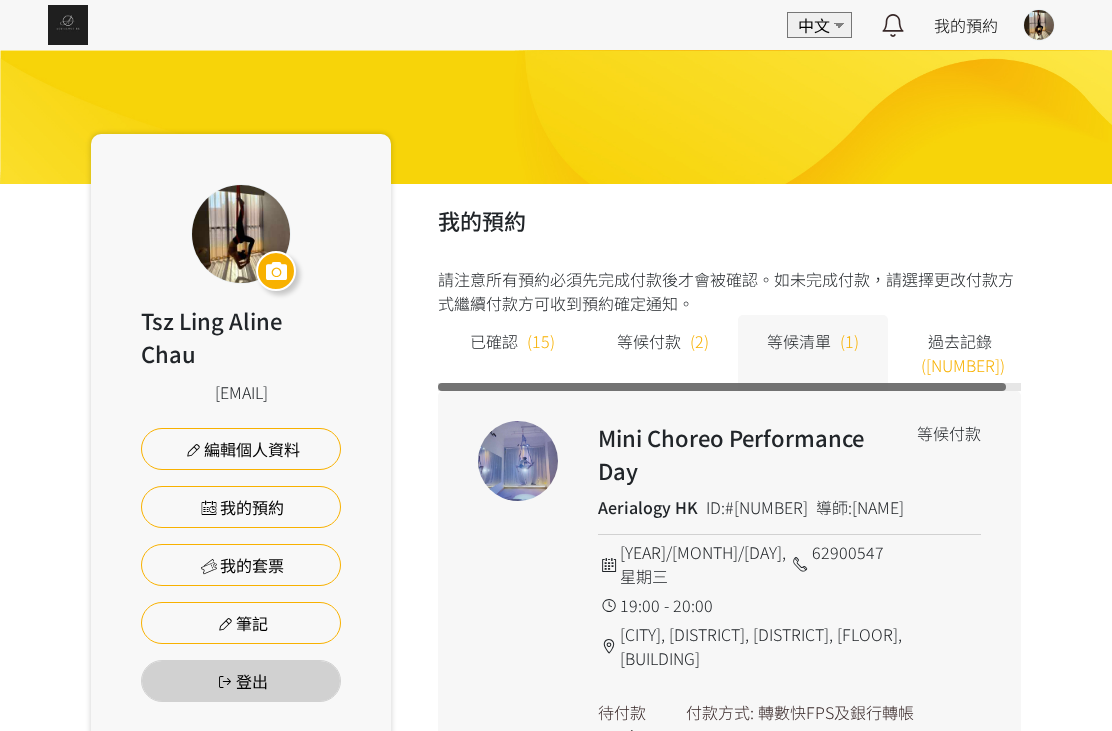 click at bounding box center [68, 25] 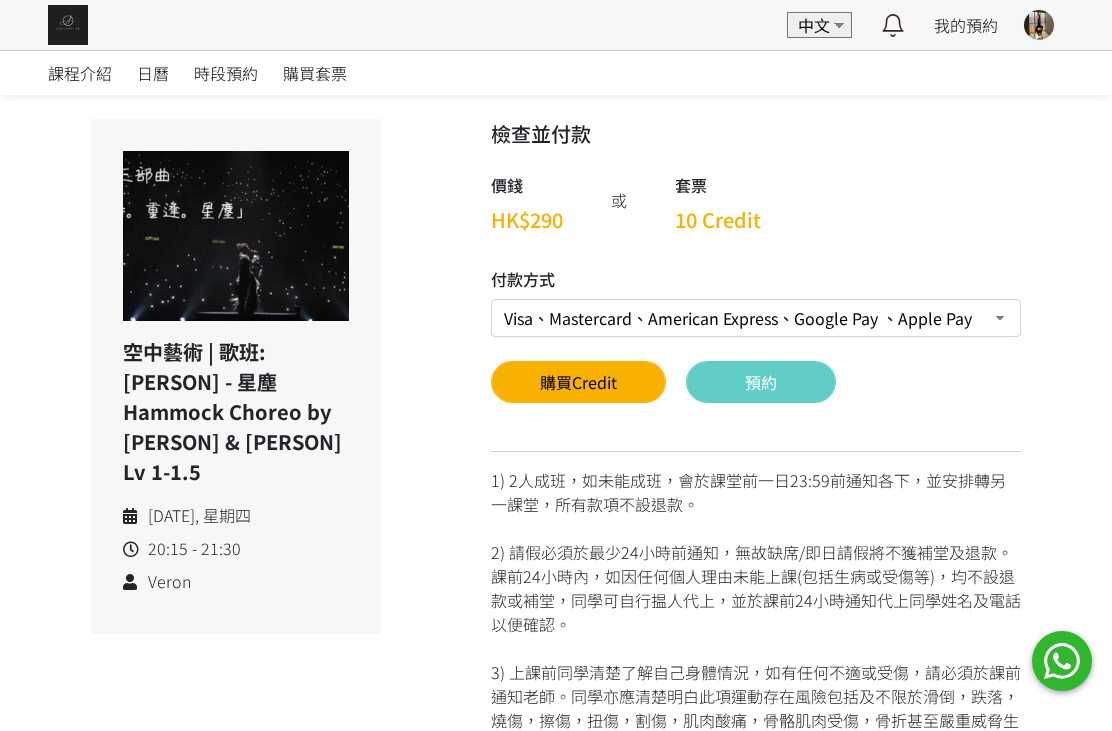 scroll, scrollTop: 0, scrollLeft: 0, axis: both 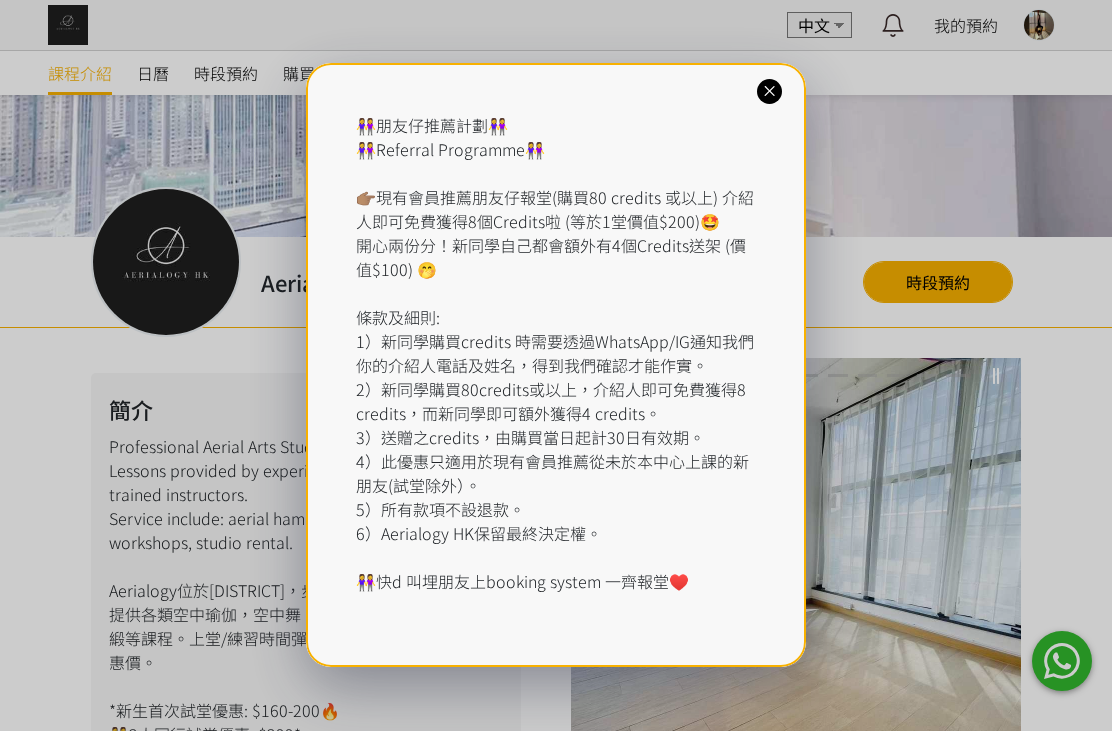 click at bounding box center [769, 91] 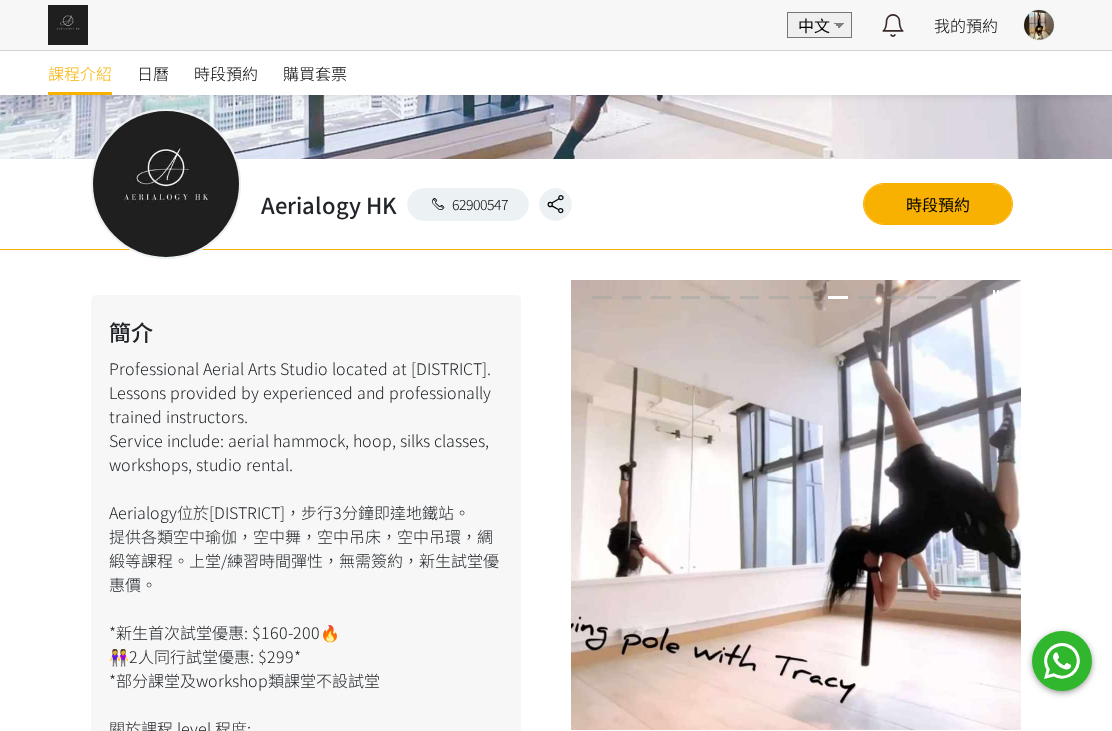 scroll, scrollTop: 401, scrollLeft: 0, axis: vertical 